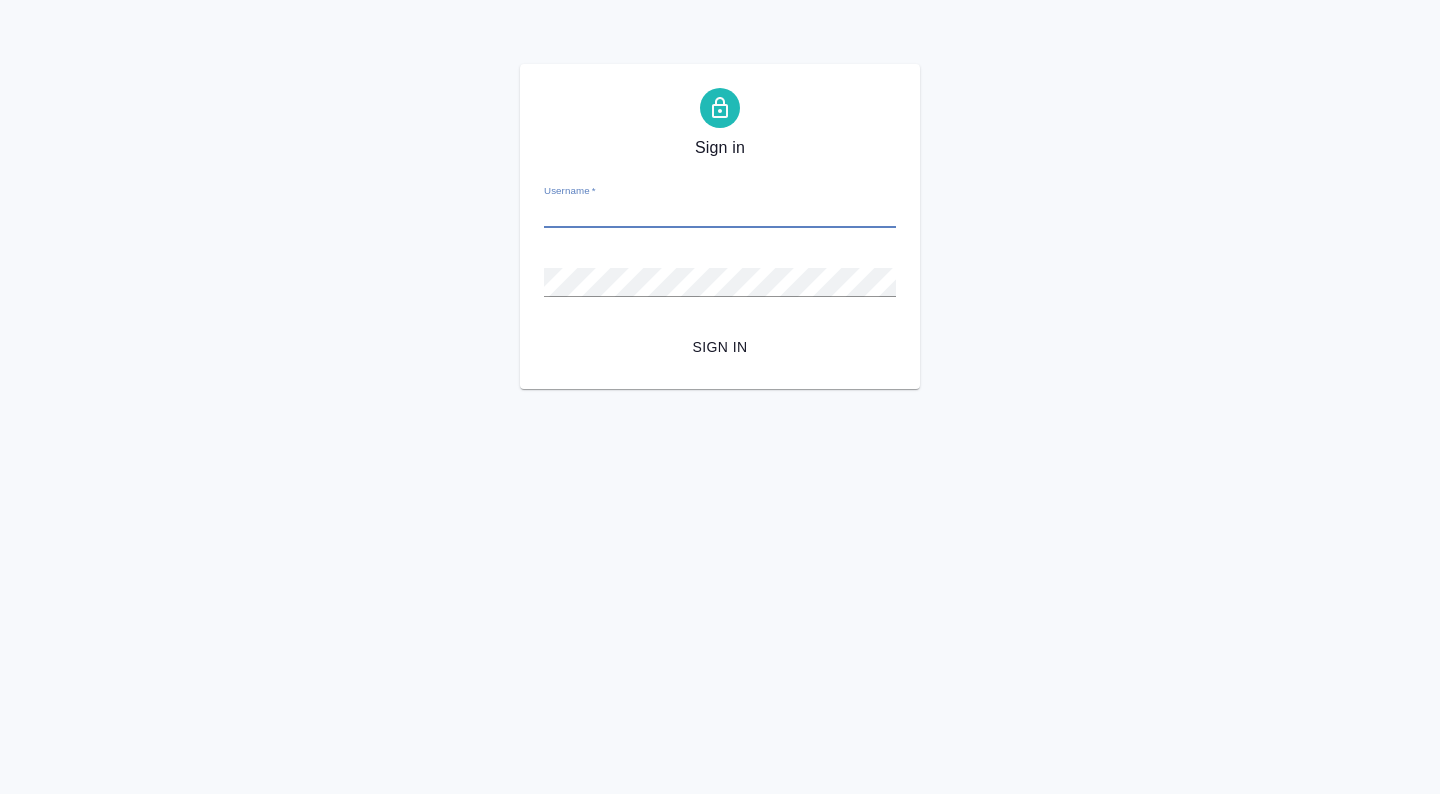 scroll, scrollTop: 0, scrollLeft: 0, axis: both 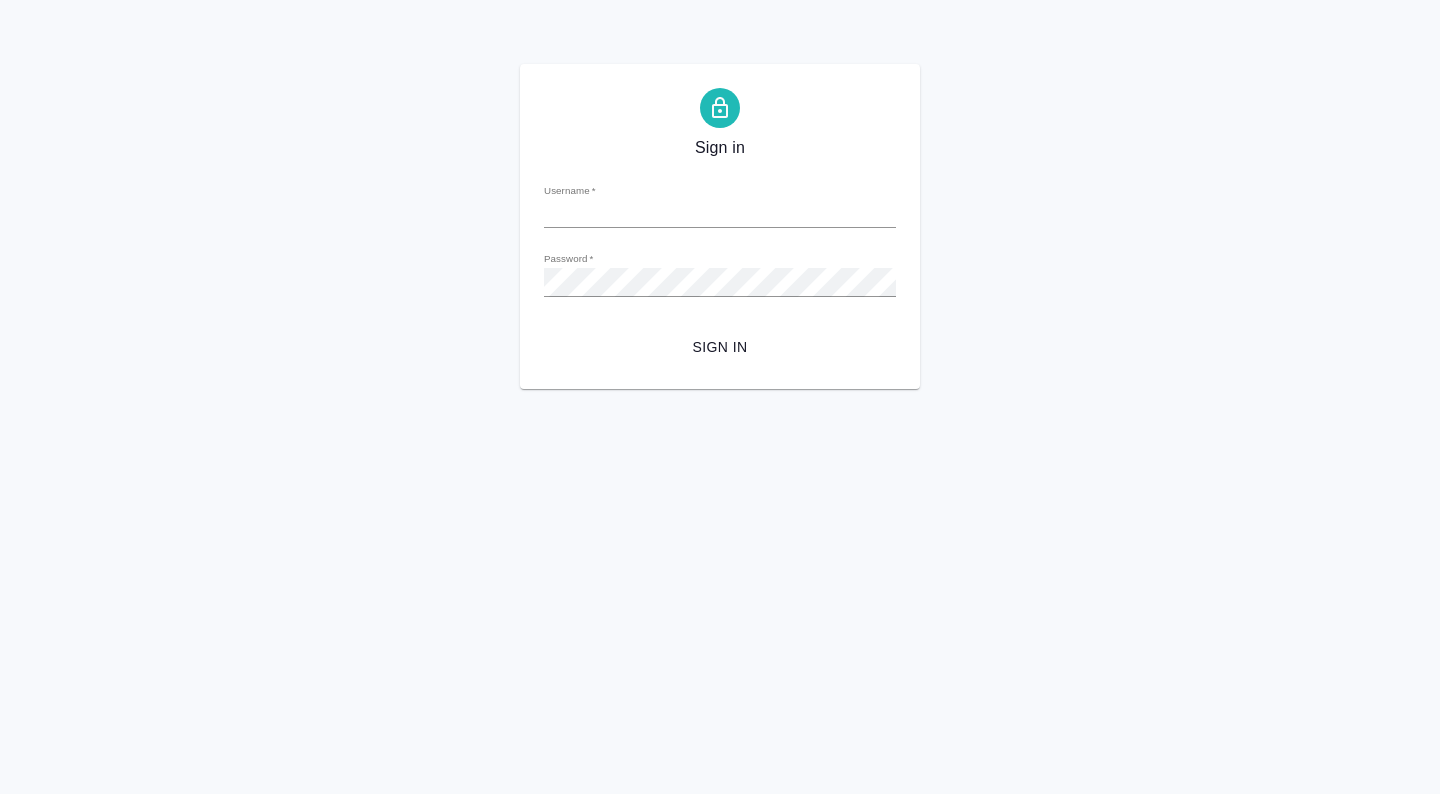 type on "t.zoria@awatera.com" 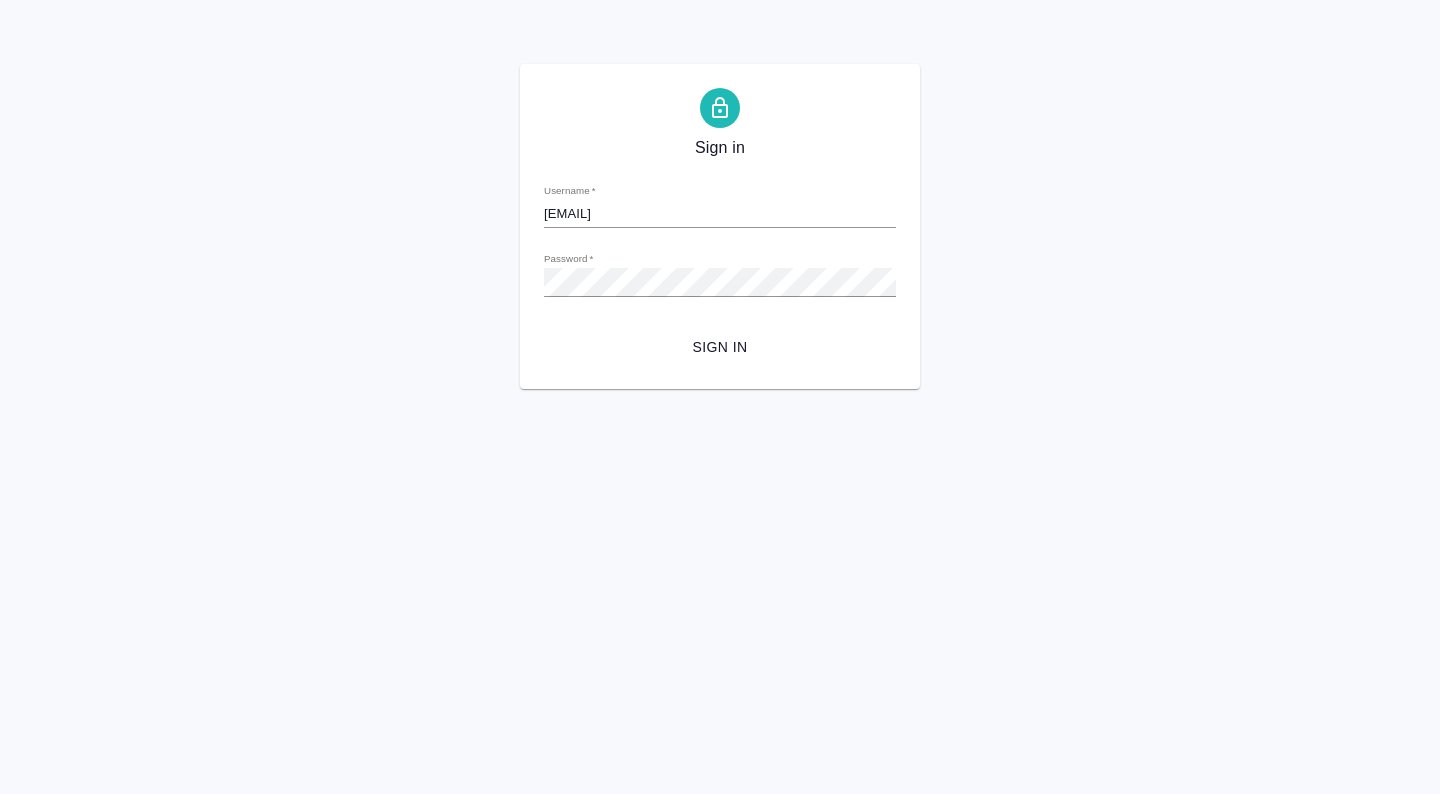 click on "Sign in" at bounding box center [720, 347] 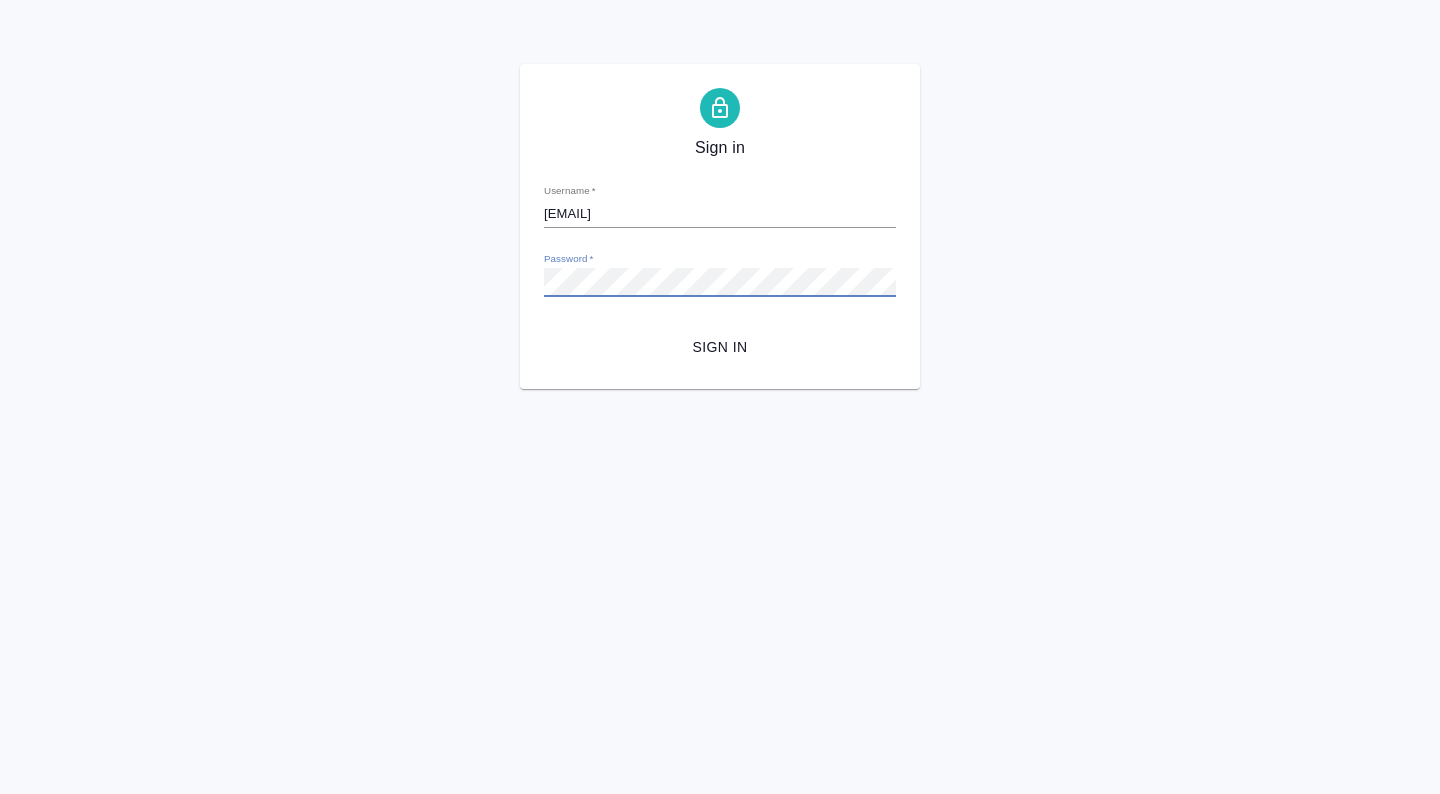 click on "Sign in Username   * t.zoria@awatera.com Password   * urlPath   * /Vendor/617f92b9e48e0e71520d49fb/calendar Sign in" at bounding box center [720, 226] 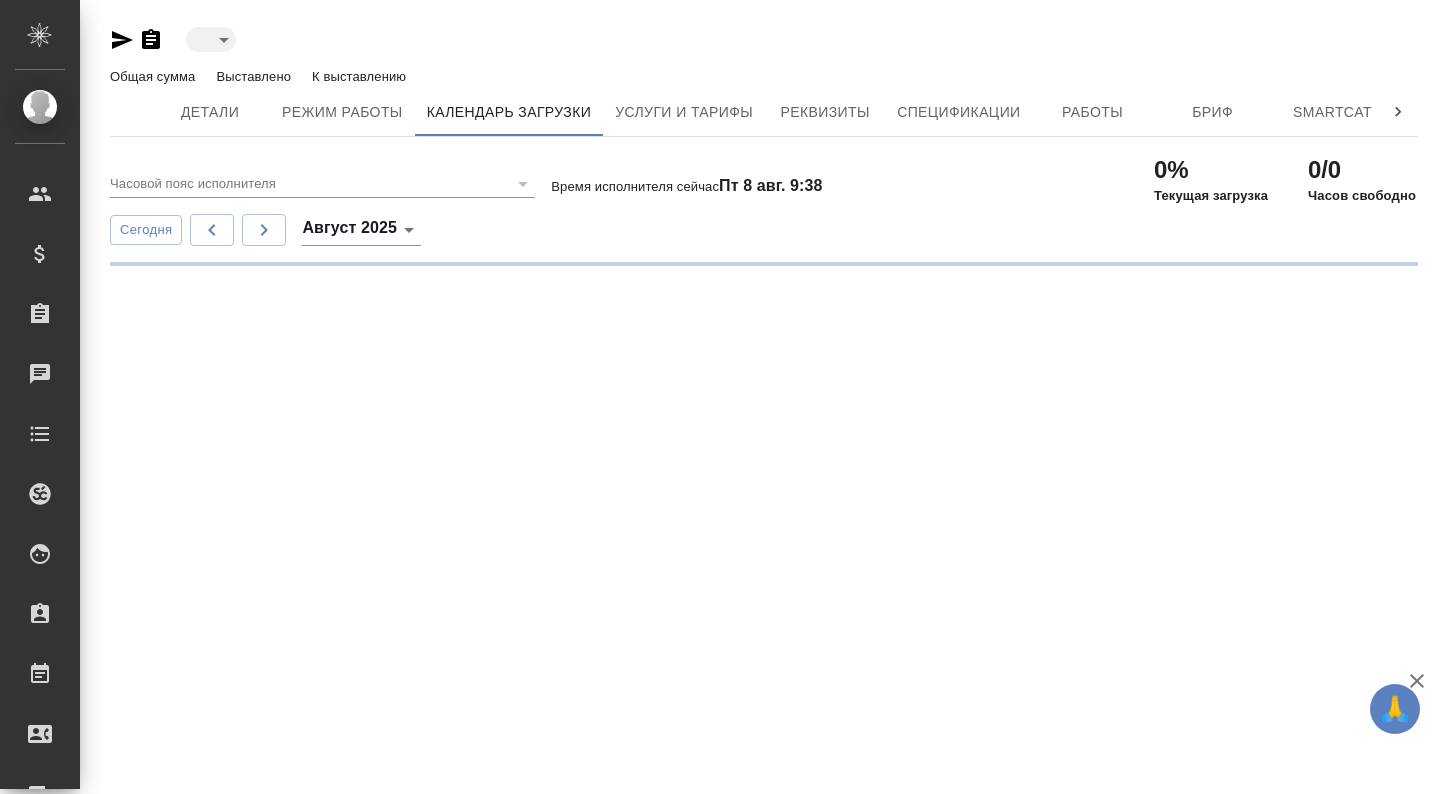 scroll, scrollTop: 0, scrollLeft: 0, axis: both 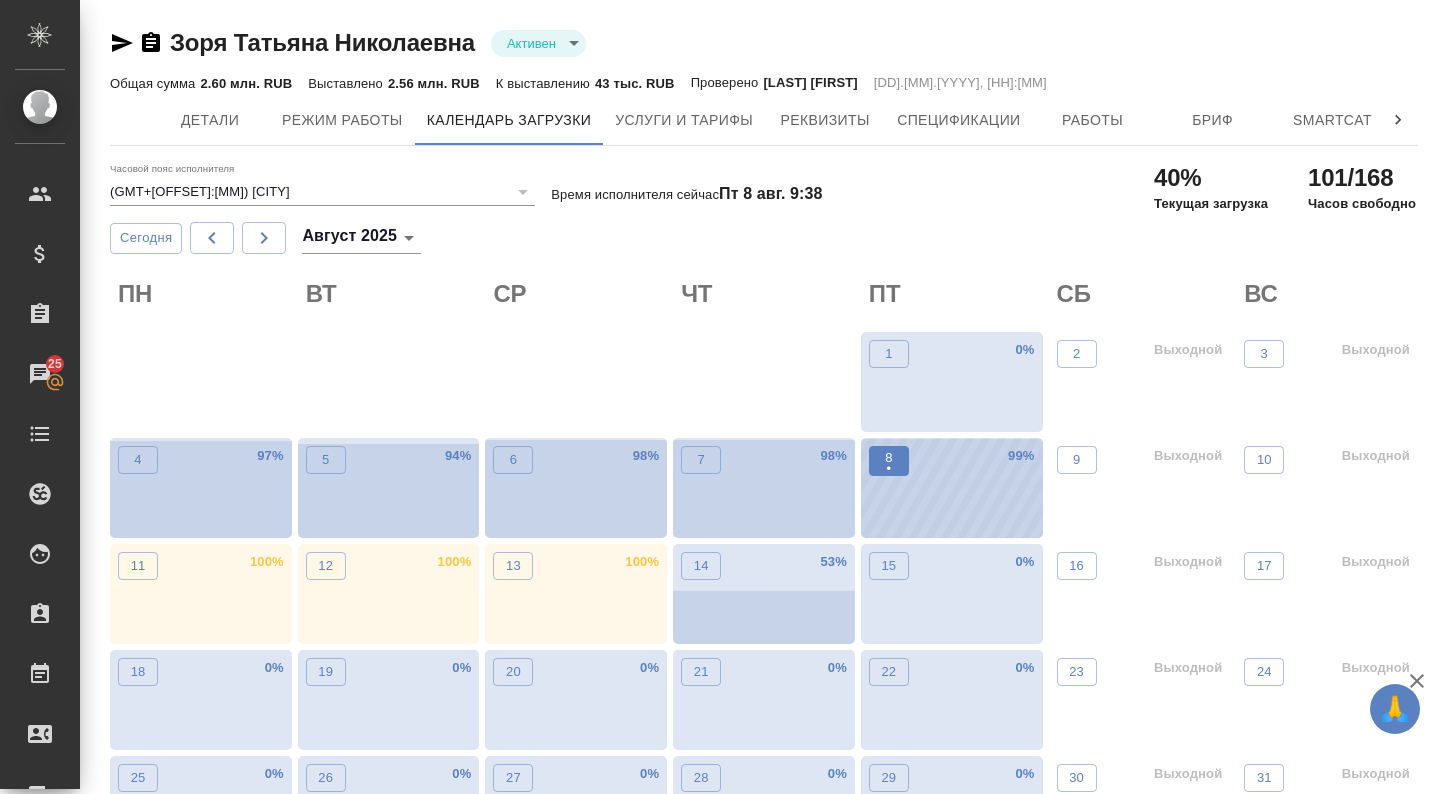click on "8 •" at bounding box center [889, 461] 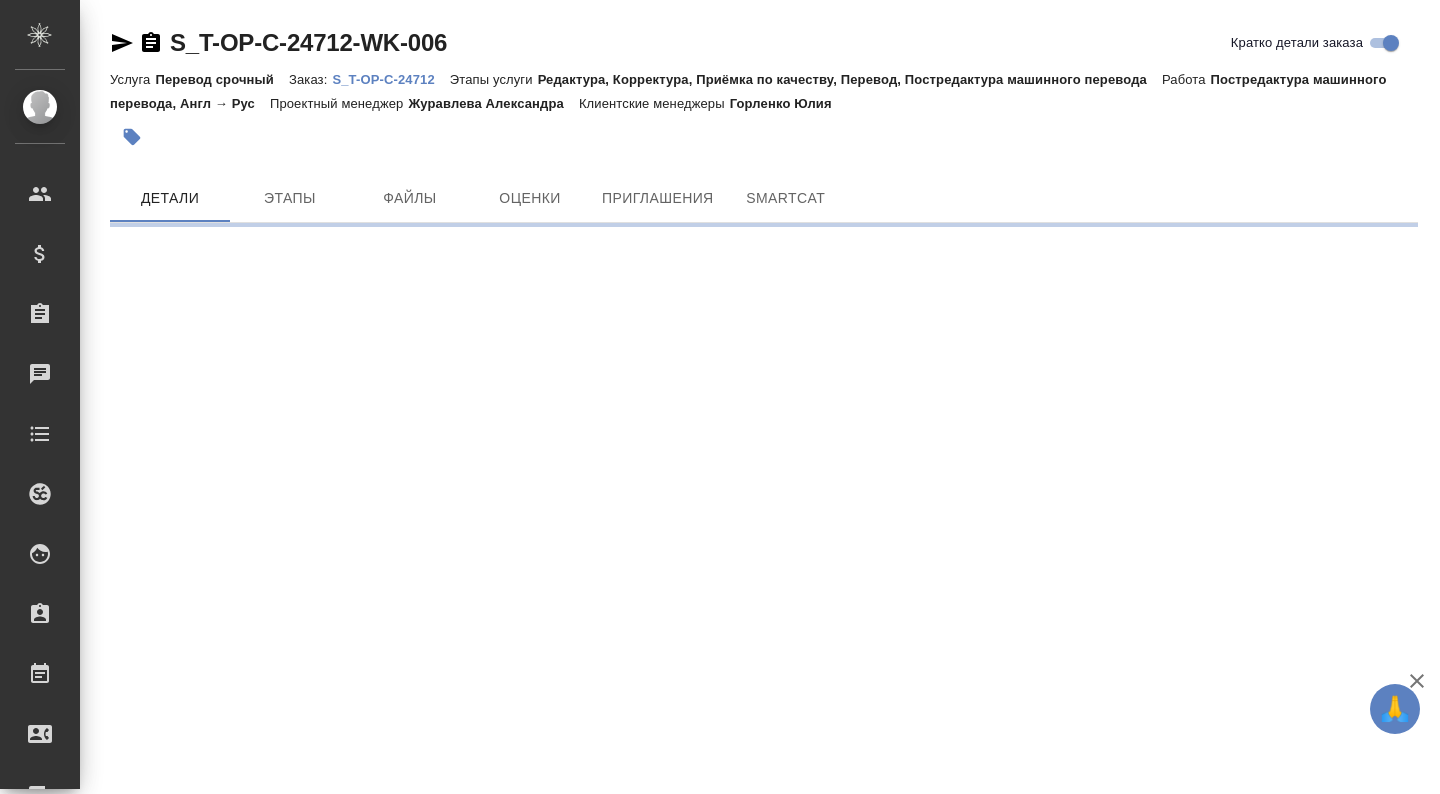 scroll, scrollTop: 0, scrollLeft: 0, axis: both 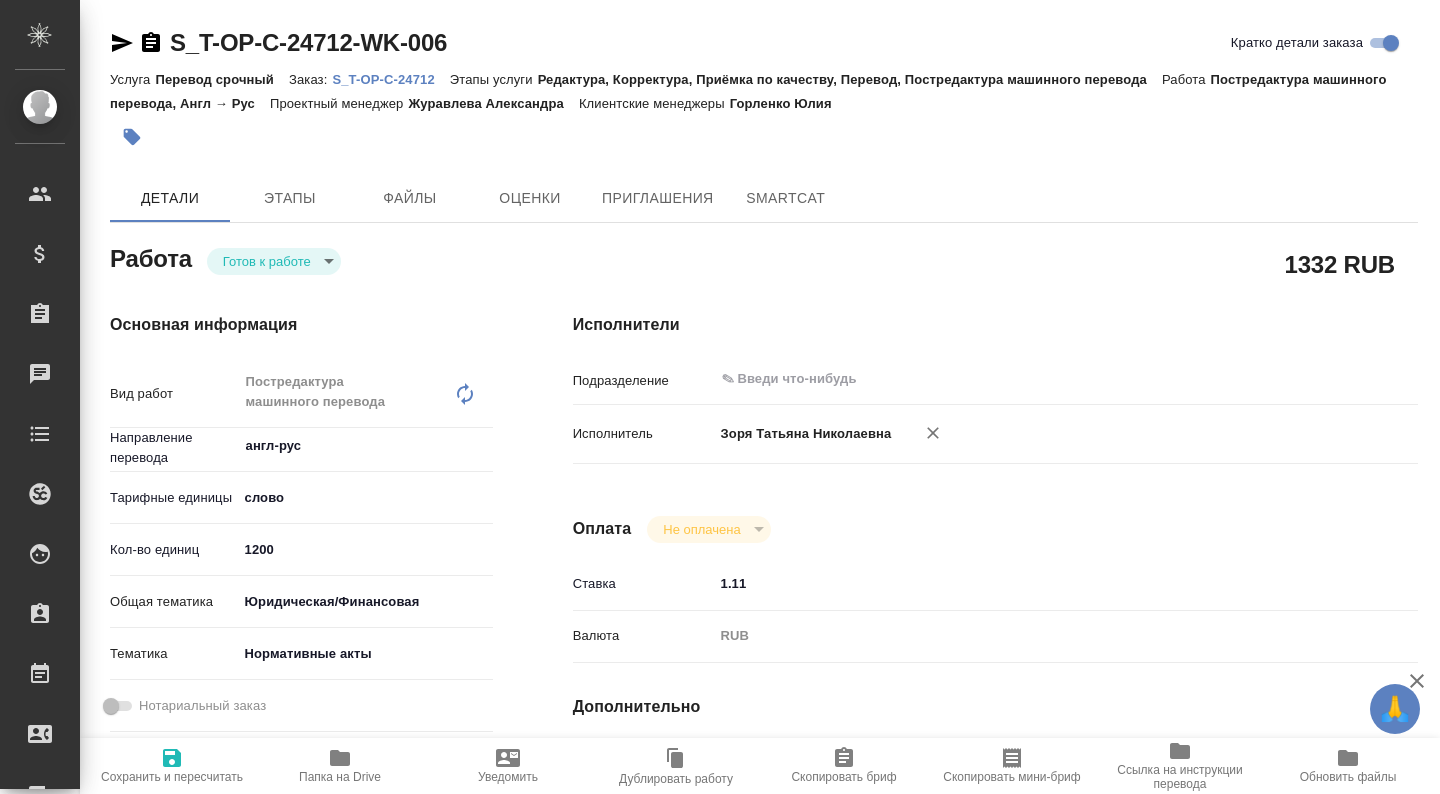 type on "x" 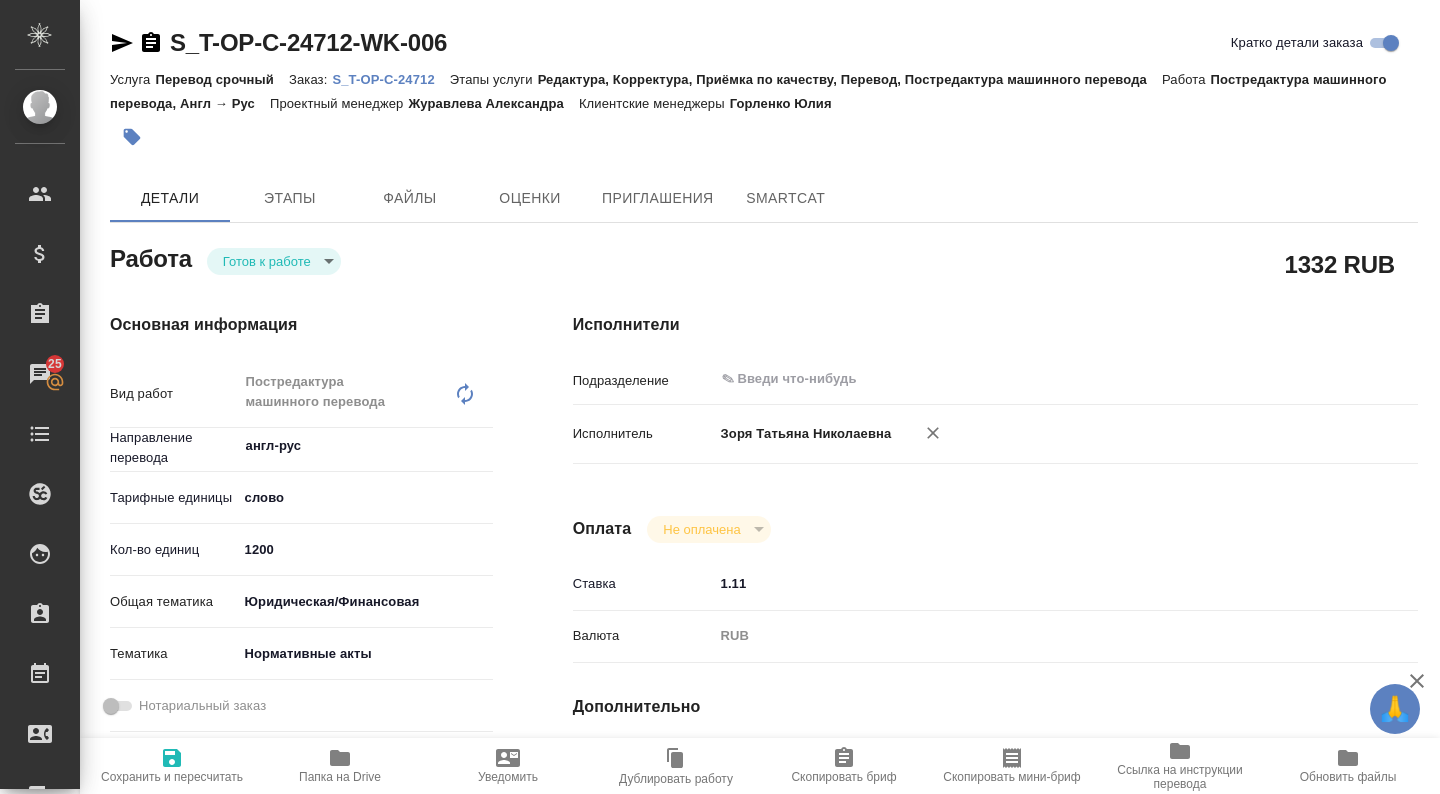 click on "🙏 .cls-1
fill:#fff;
AWATERA Zoria Tatiana Клиенты Спецификации Заказы 25 Чаты Todo Проекты SC Исполнители Кандидаты Работы Входящие заявки Заявки на доставку Рекламации Проекты процессинга Конференции Выйти S_T-OP-C-24712-WK-006 Кратко детали заказа Услуга Перевод срочный Заказ: S_T-OP-C-24712 Этапы услуги Редактура, Корректура, Приёмка по качеству, Перевод, Постредактура машинного перевода Работа Постредактура машинного перевода, Англ → Рус Проектный менеджер Журавлева Александра Клиентские менеджеры Горленко Юлия Детали Этапы Файлы Оценки Приглашения SmartCat Работа x x" at bounding box center [720, 397] 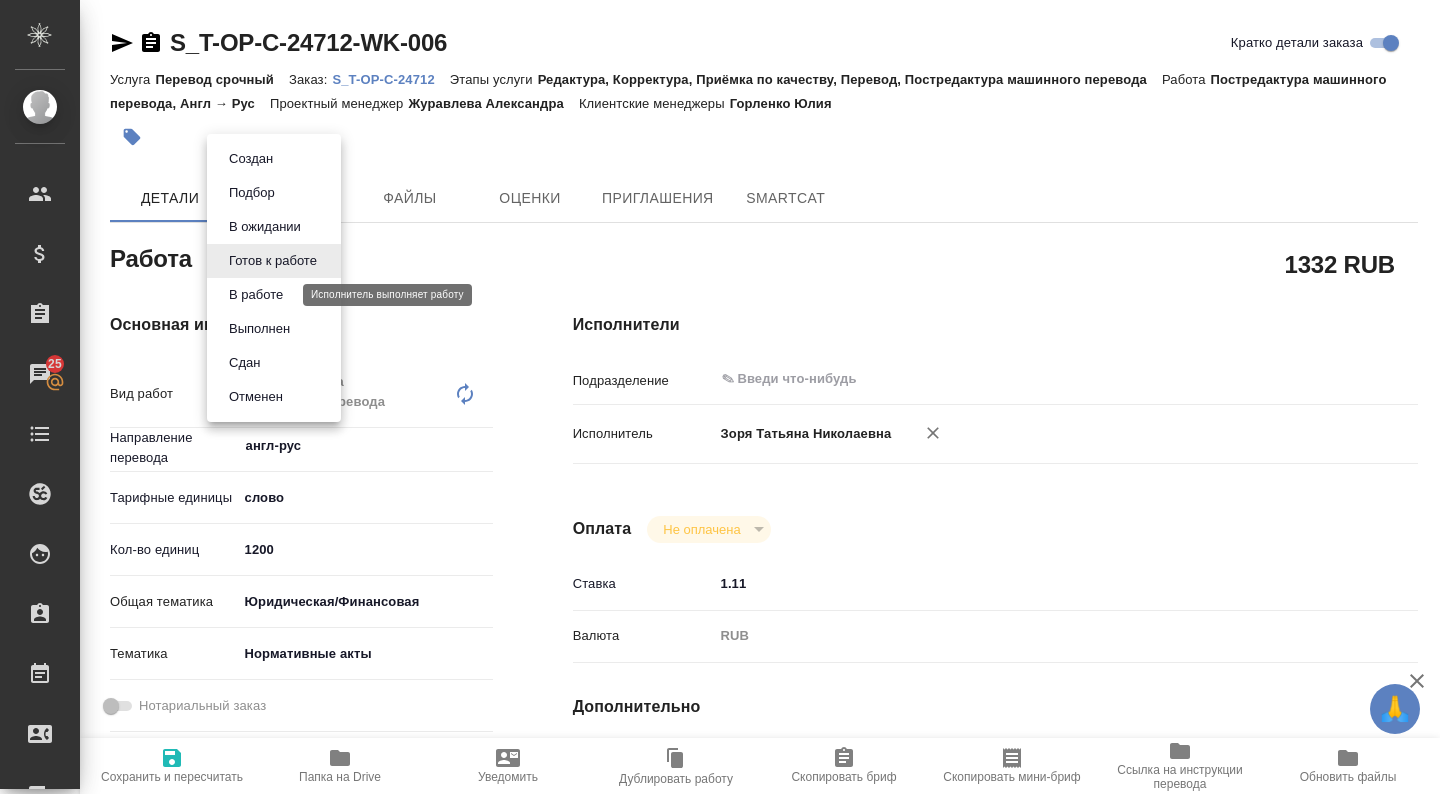 click on "В работе" at bounding box center (256, 295) 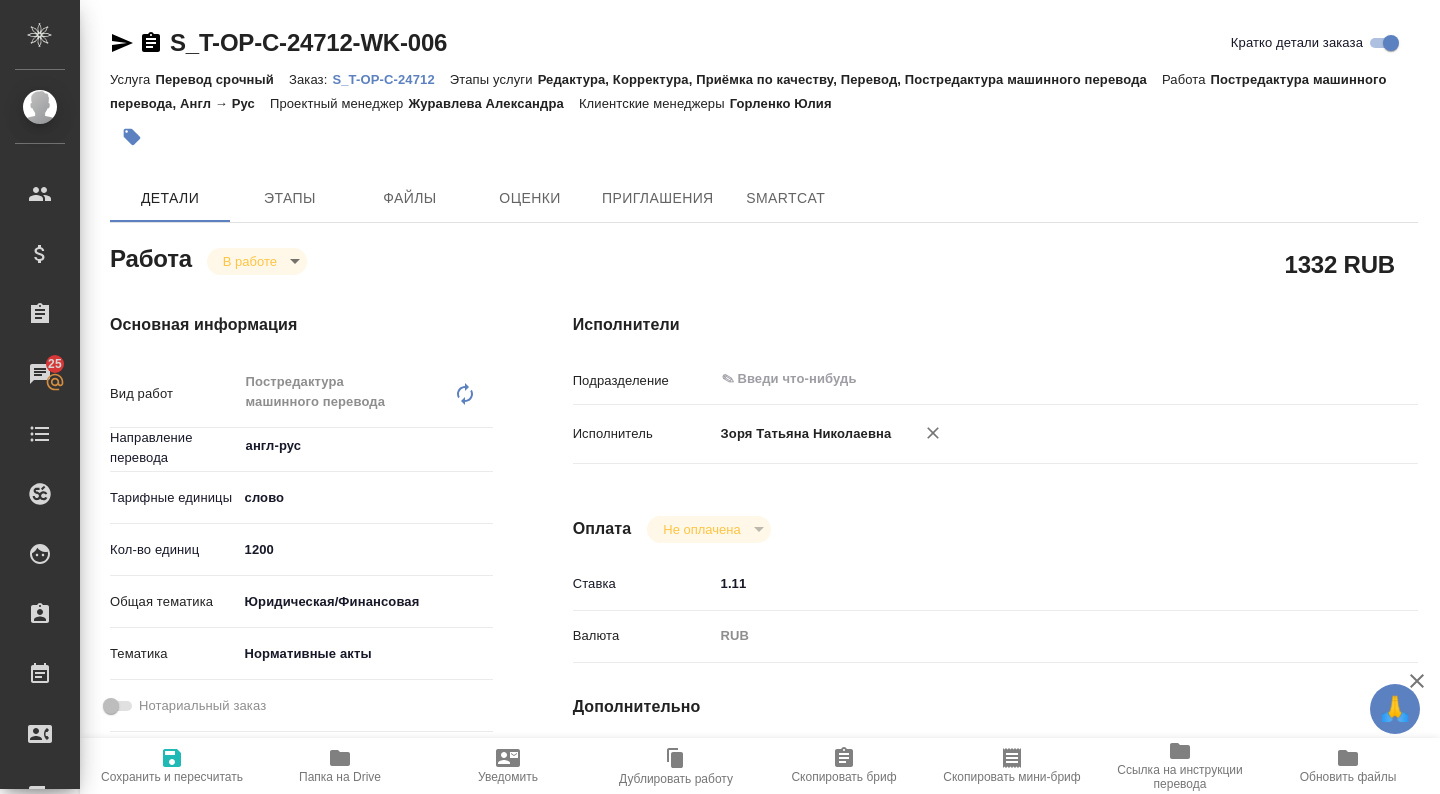 type on "x" 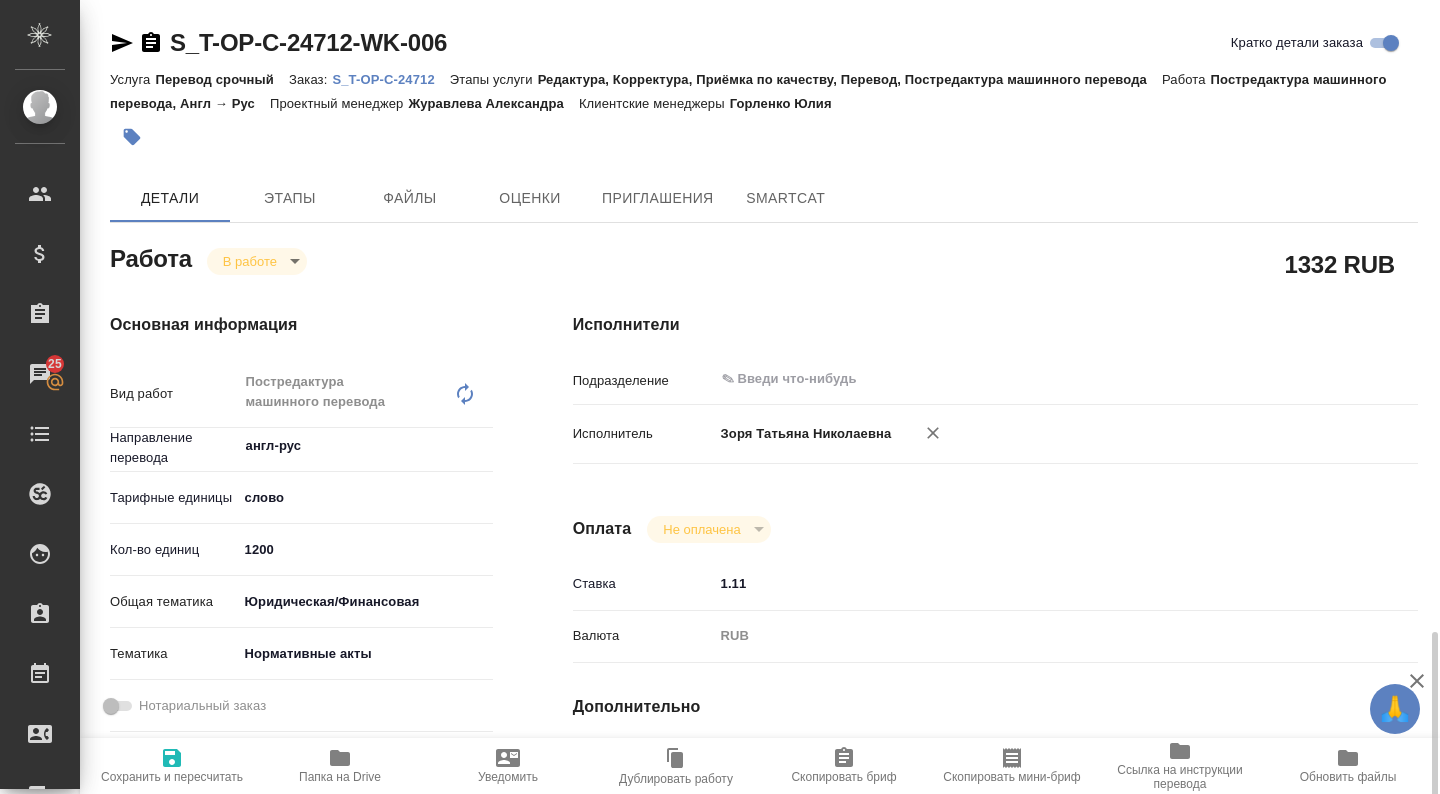 scroll, scrollTop: 867, scrollLeft: 0, axis: vertical 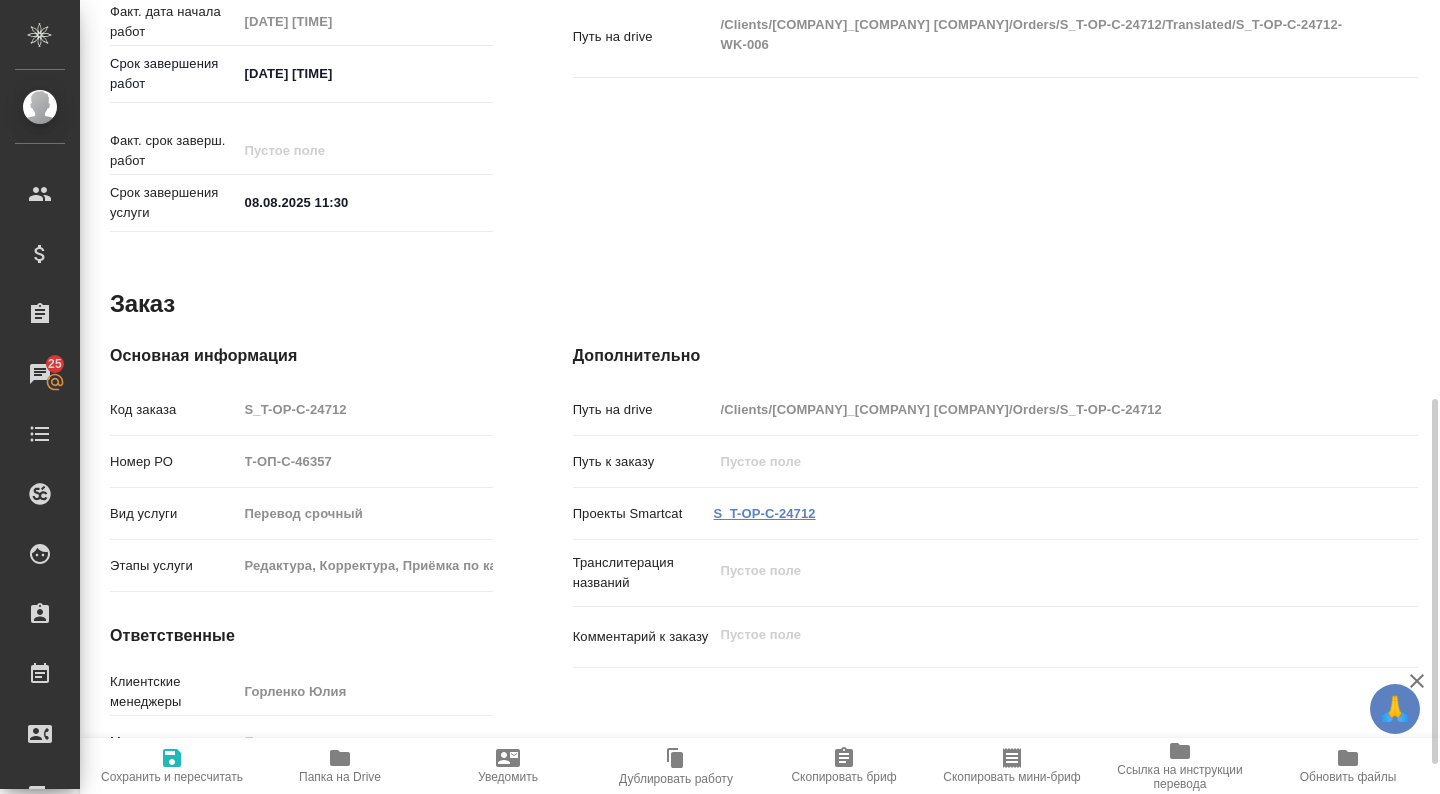 type on "x" 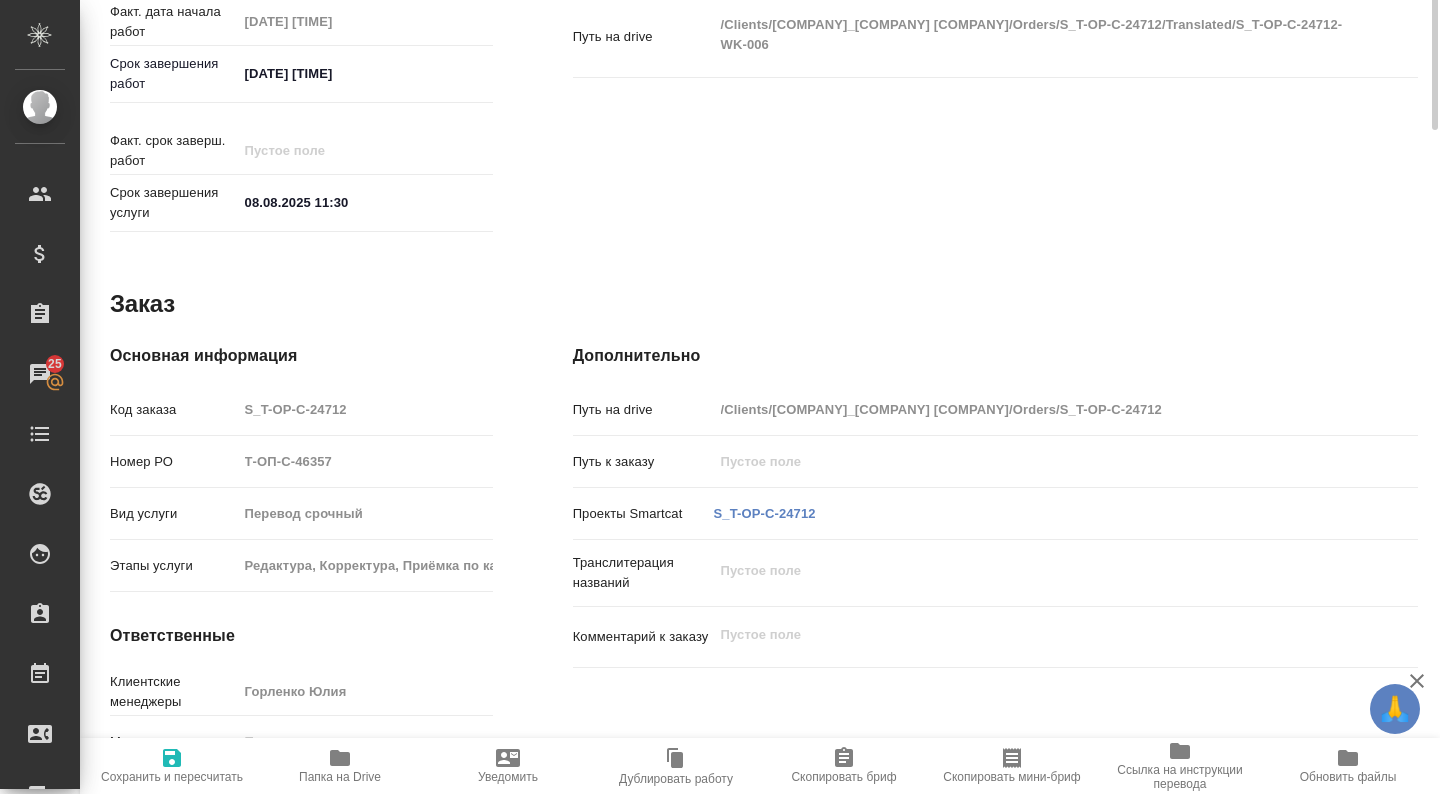 scroll, scrollTop: 0, scrollLeft: 0, axis: both 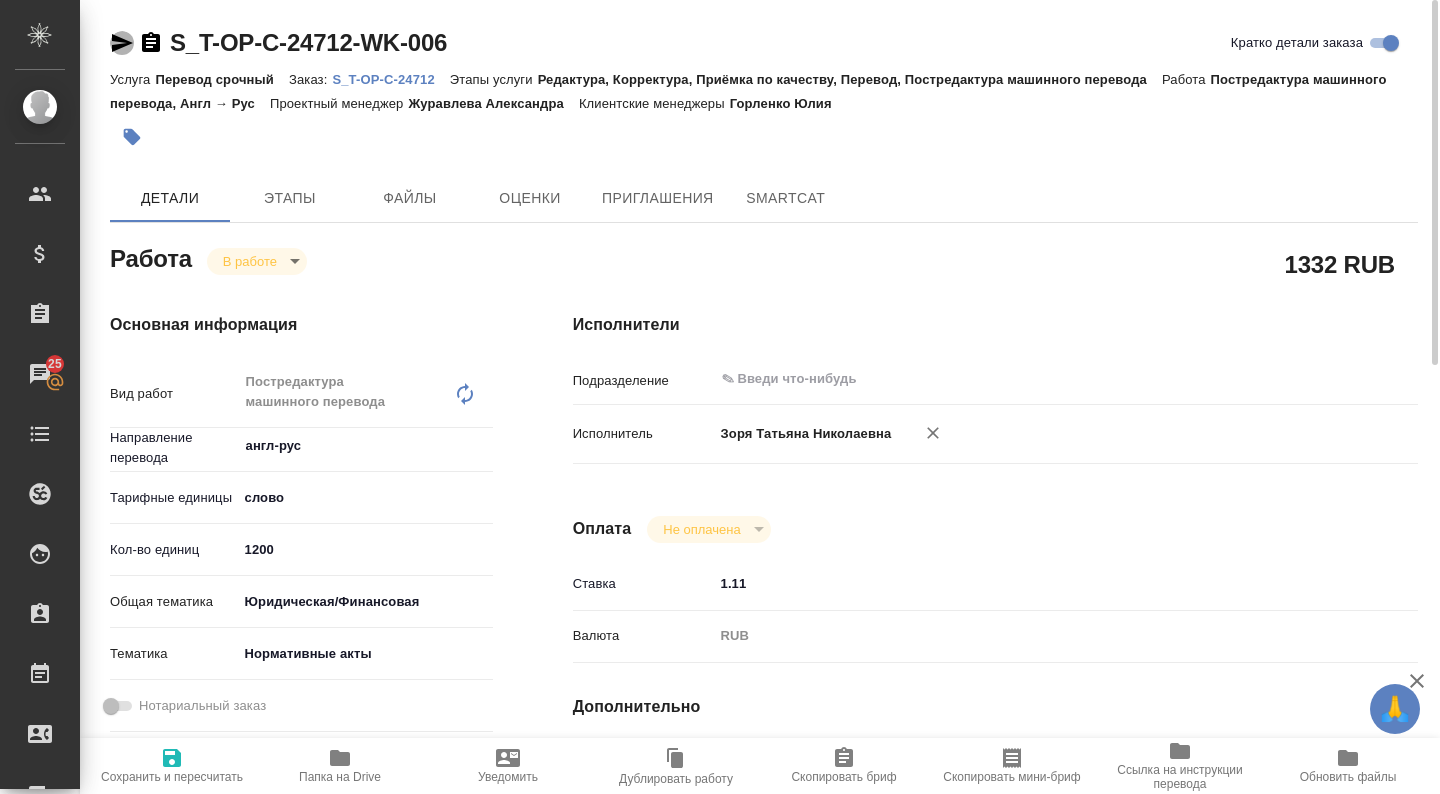 click 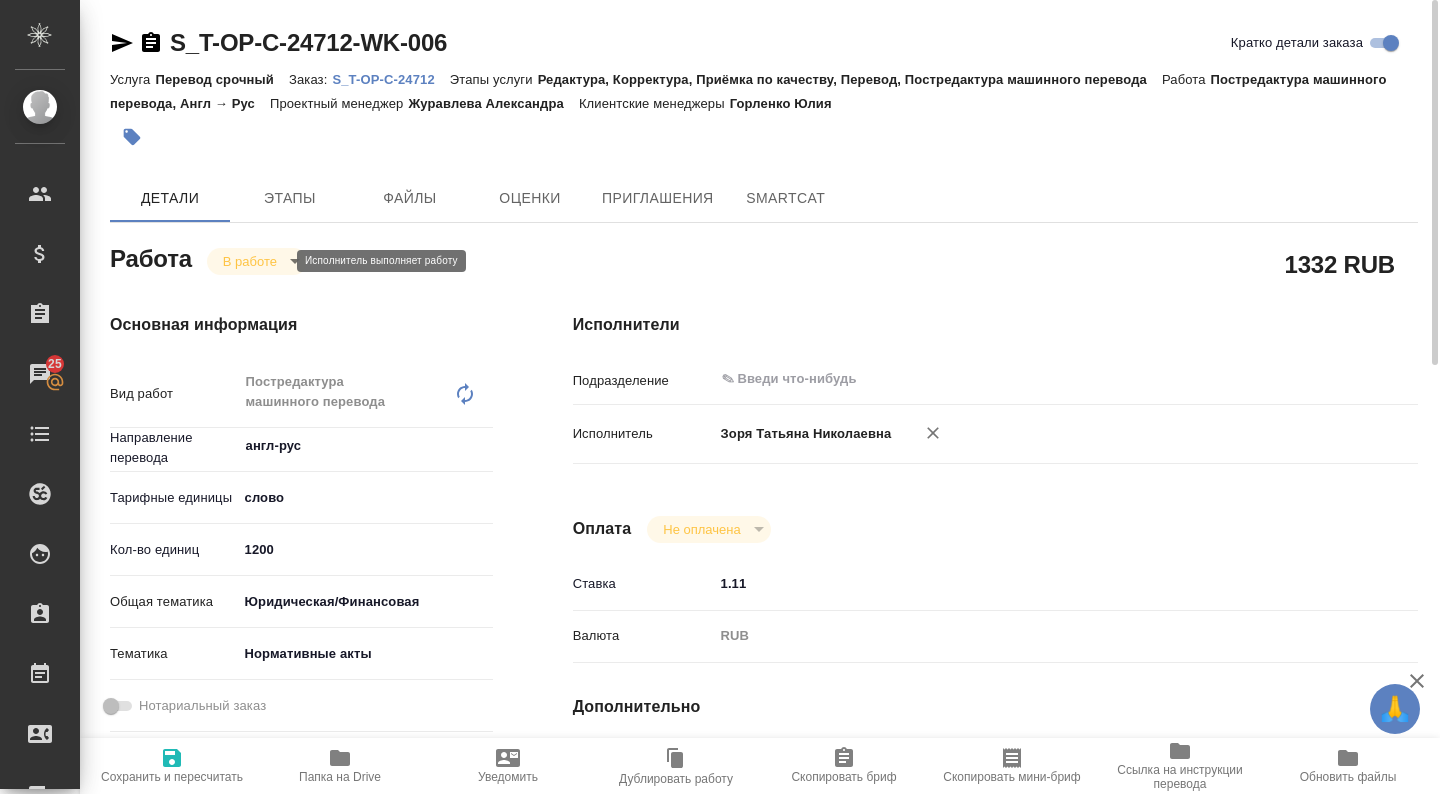 click on "🙏 .cls-1
fill:#fff;
AWATERA Zoria Tatiana Клиенты Спецификации Заказы 25 Чаты Todo Проекты SC Исполнители Кандидаты Работы Входящие заявки Заявки на доставку Рекламации Проекты процессинга Конференции Выйти S_T-OP-C-24712-WK-006 Кратко детали заказа Услуга Перевод срочный Заказ: S_T-OP-C-24712 Этапы услуги Редактура, Корректура, Приёмка по качеству, Перевод, Постредактура машинного перевода Работа Постредактура машинного перевода, Англ → Рус Проектный менеджер Журавлева Александра Клиентские менеджеры Горленко Юлия Детали Этапы Файлы Оценки Приглашения SmartCat Работа x x" at bounding box center (720, 397) 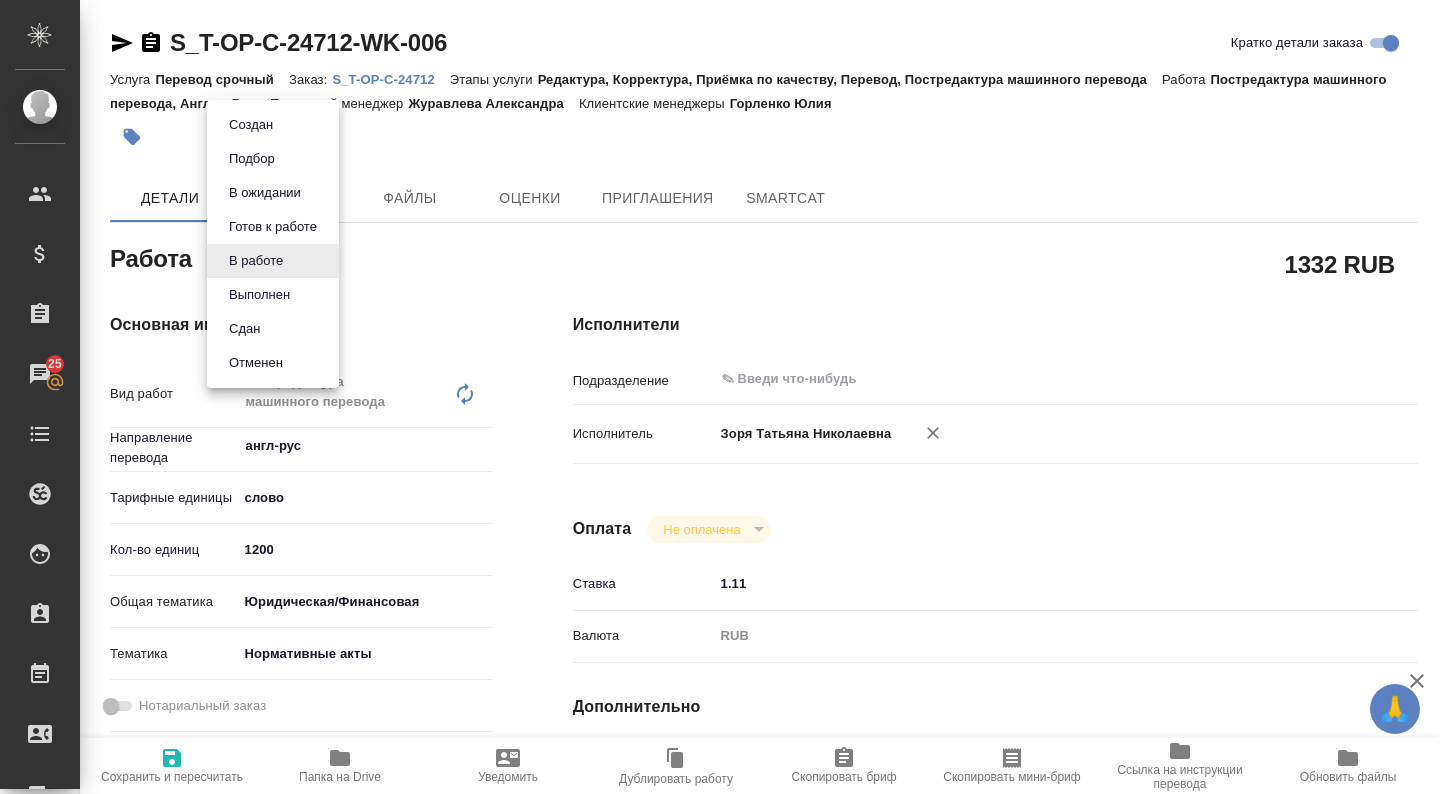 click on "Выполнен" at bounding box center [273, 295] 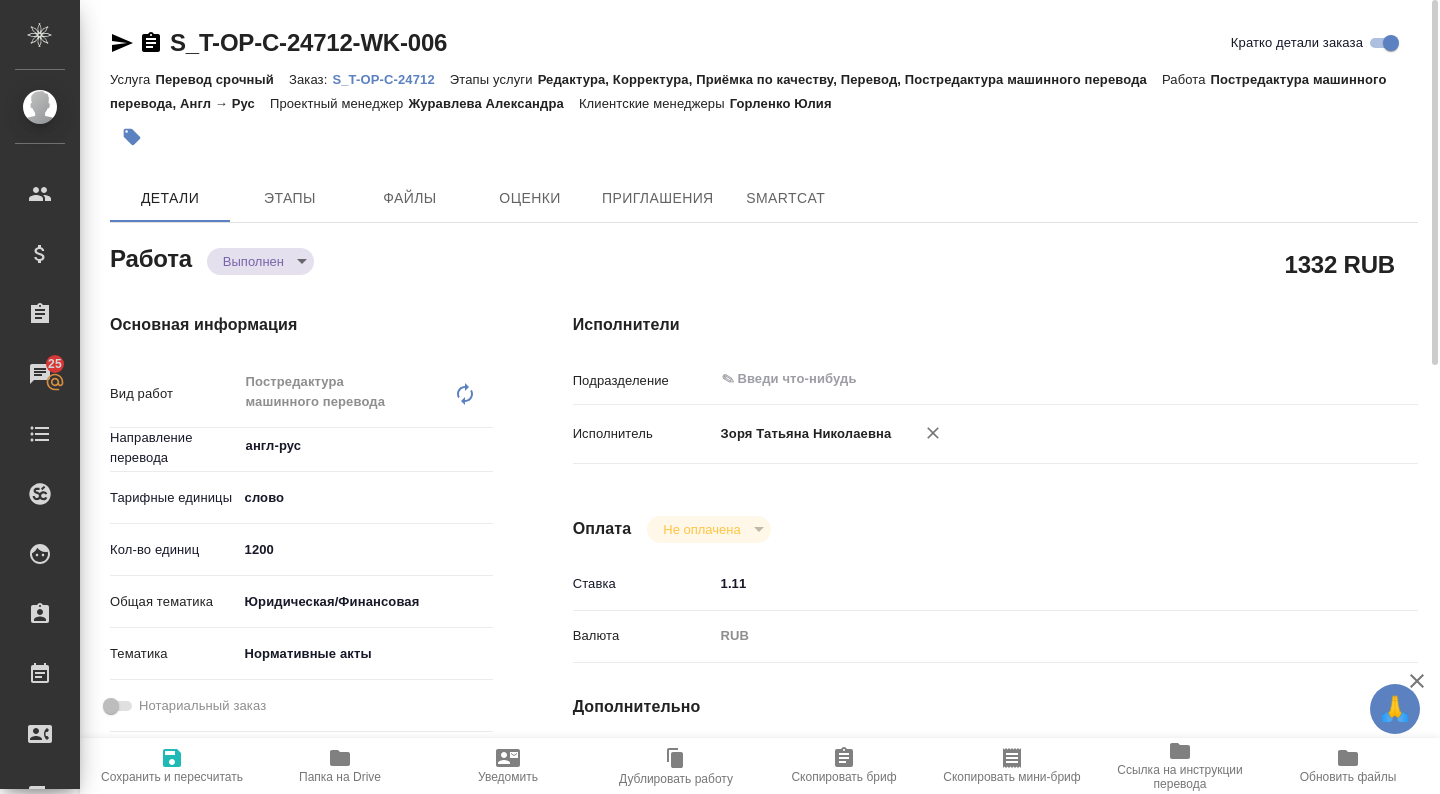 type on "x" 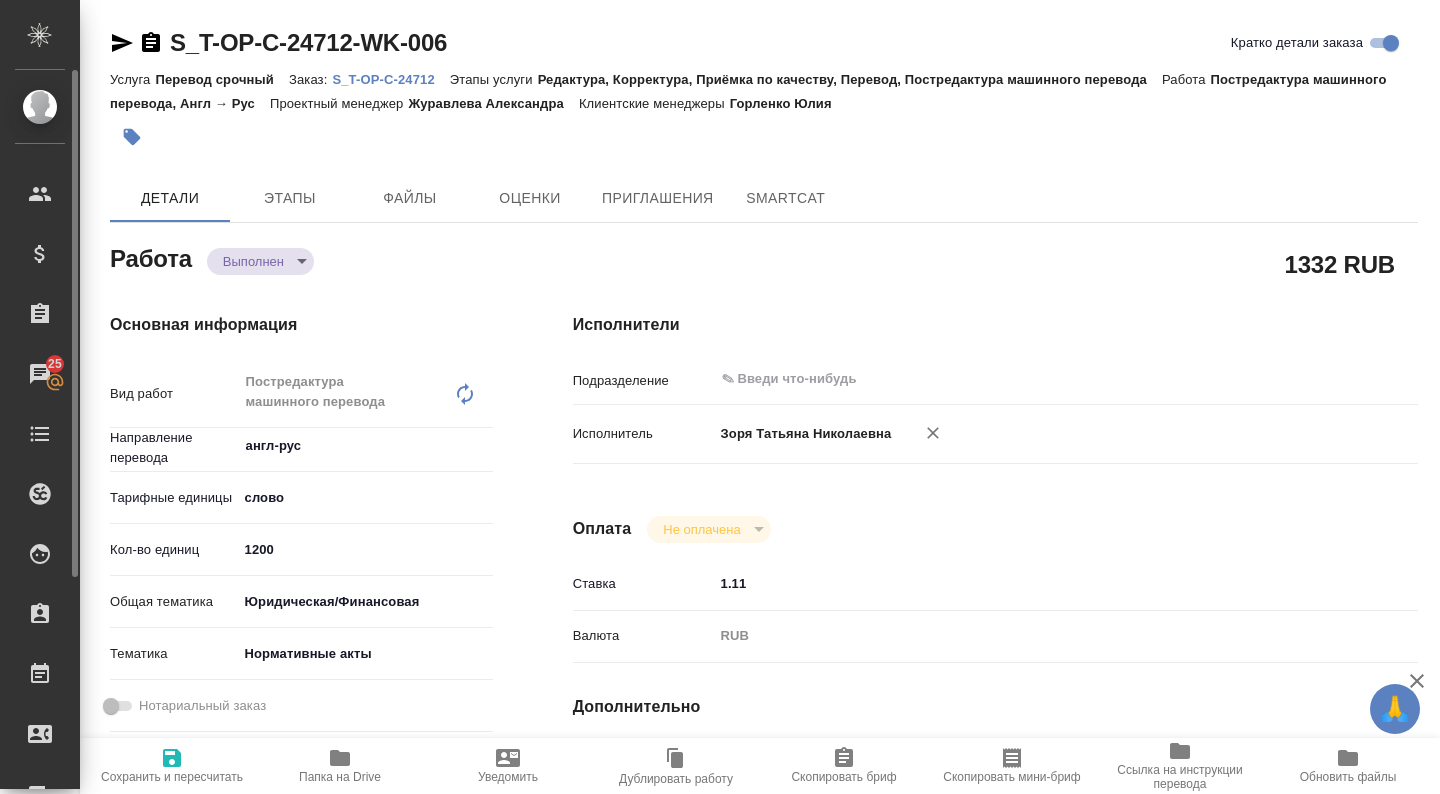 type on "x" 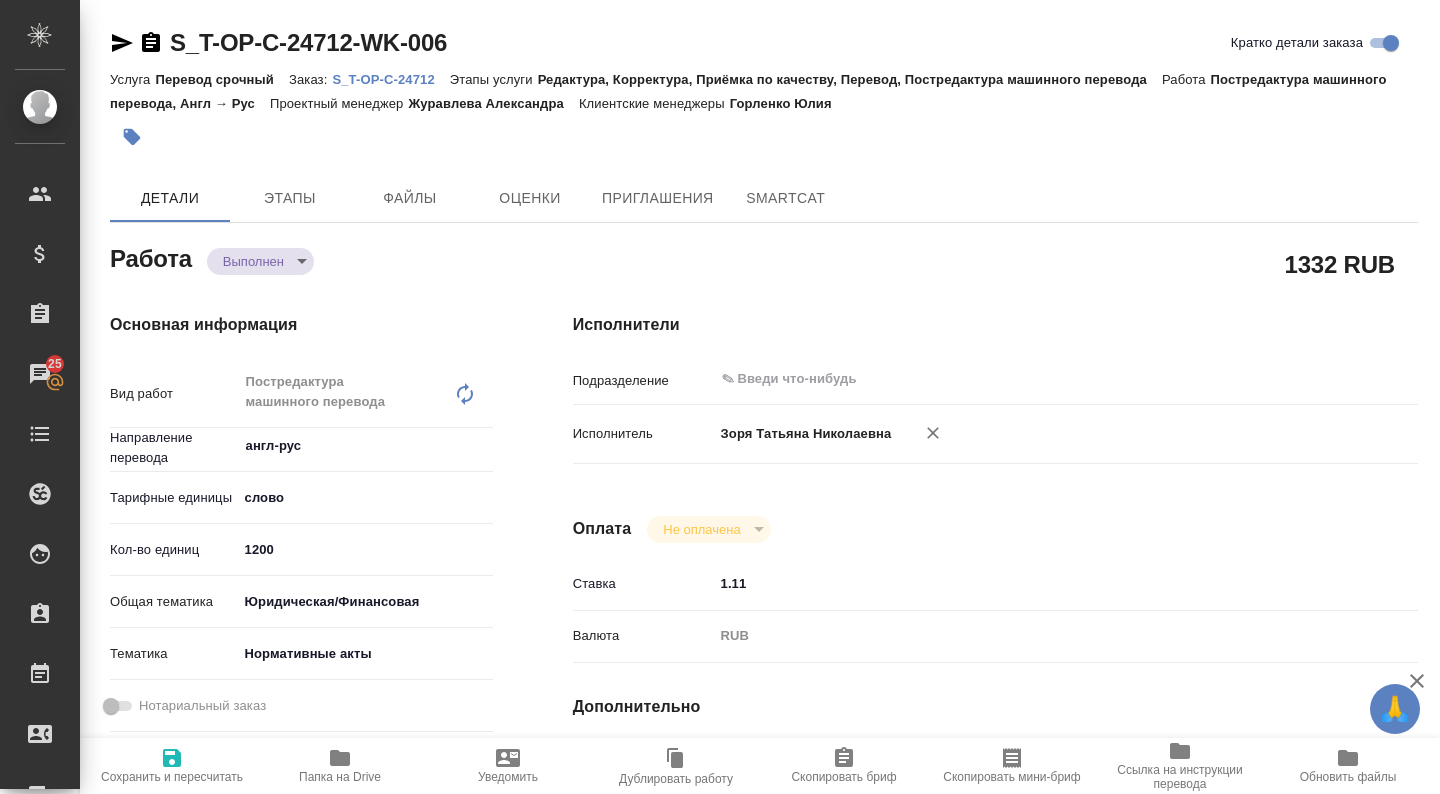 click 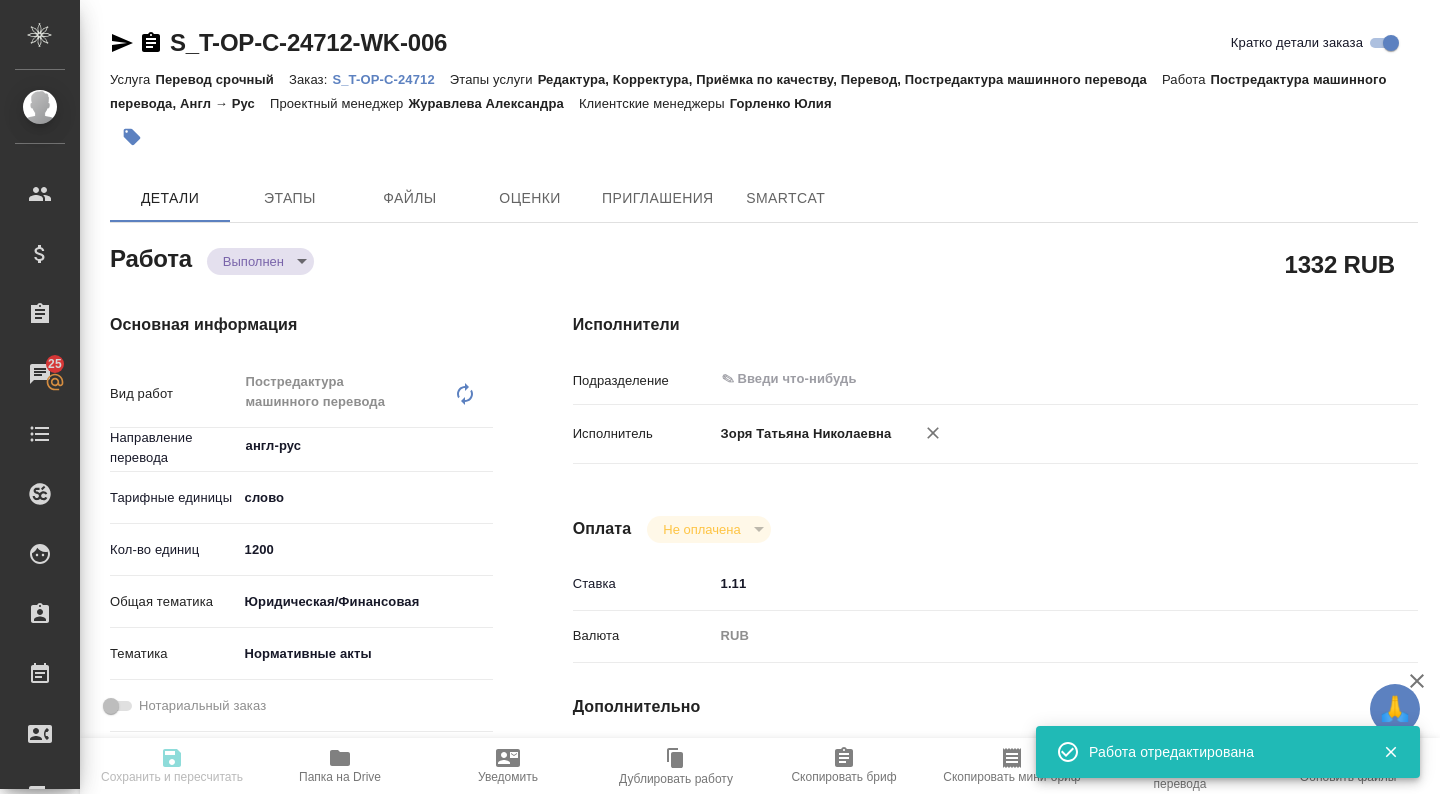 type on "completed" 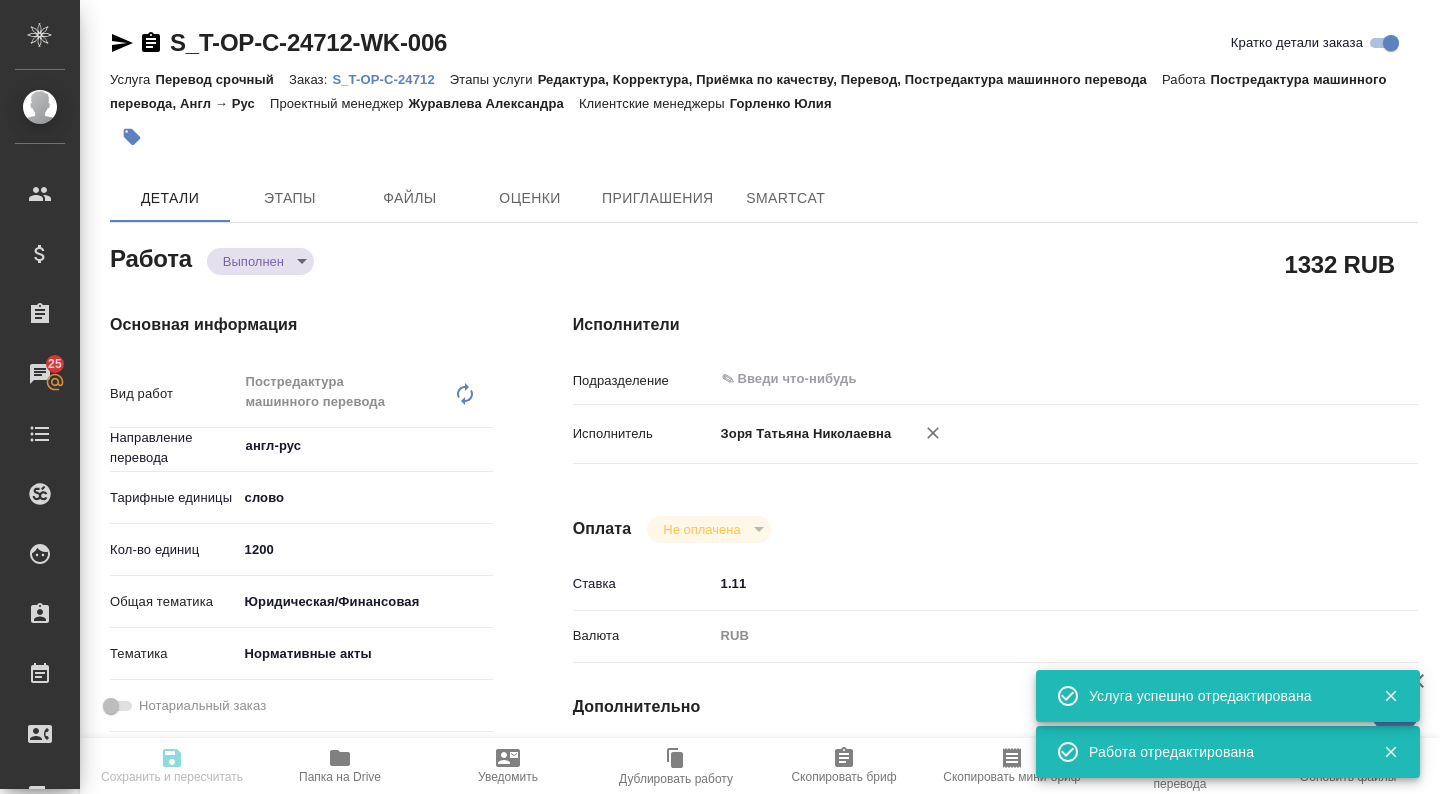 type on "x" 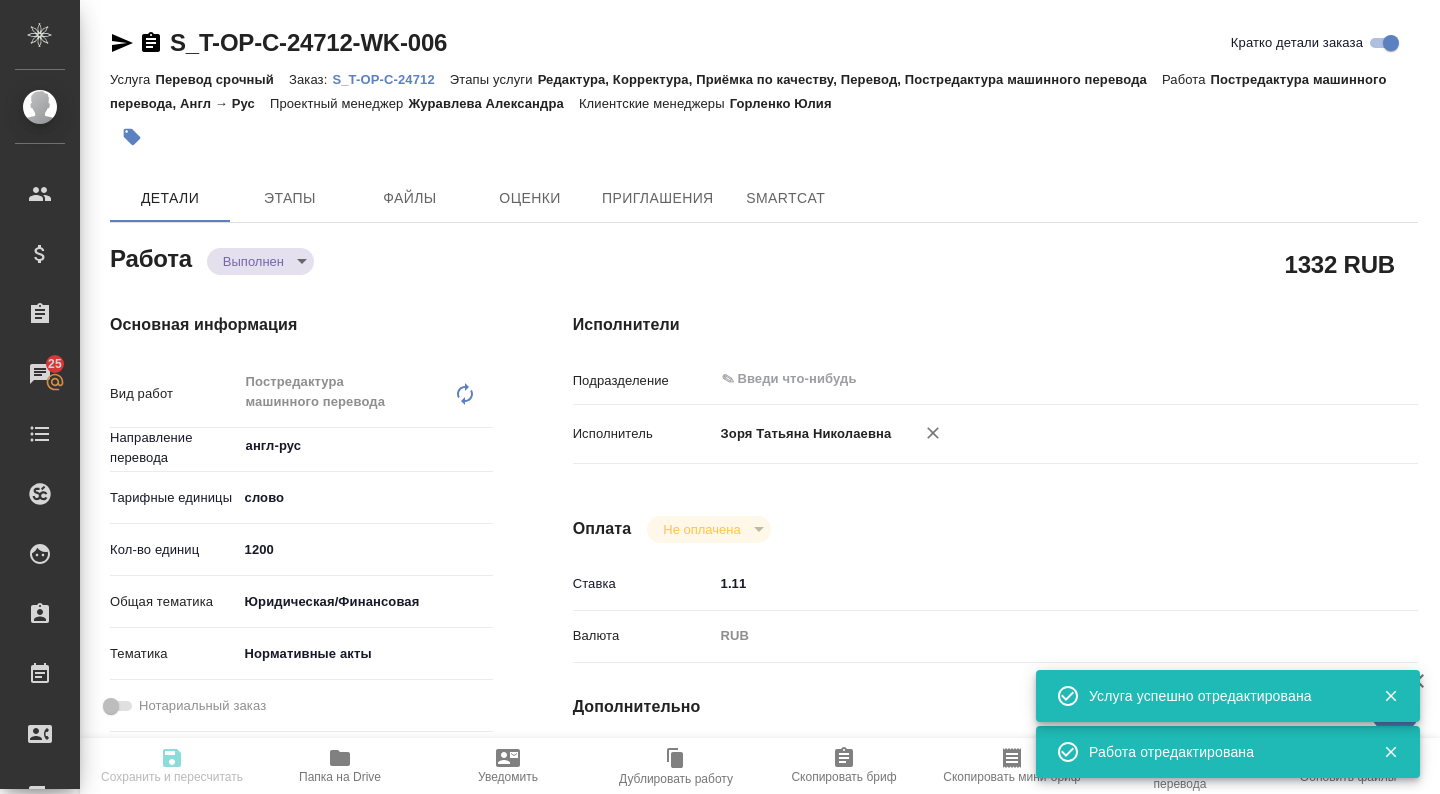 type on "notPayed" 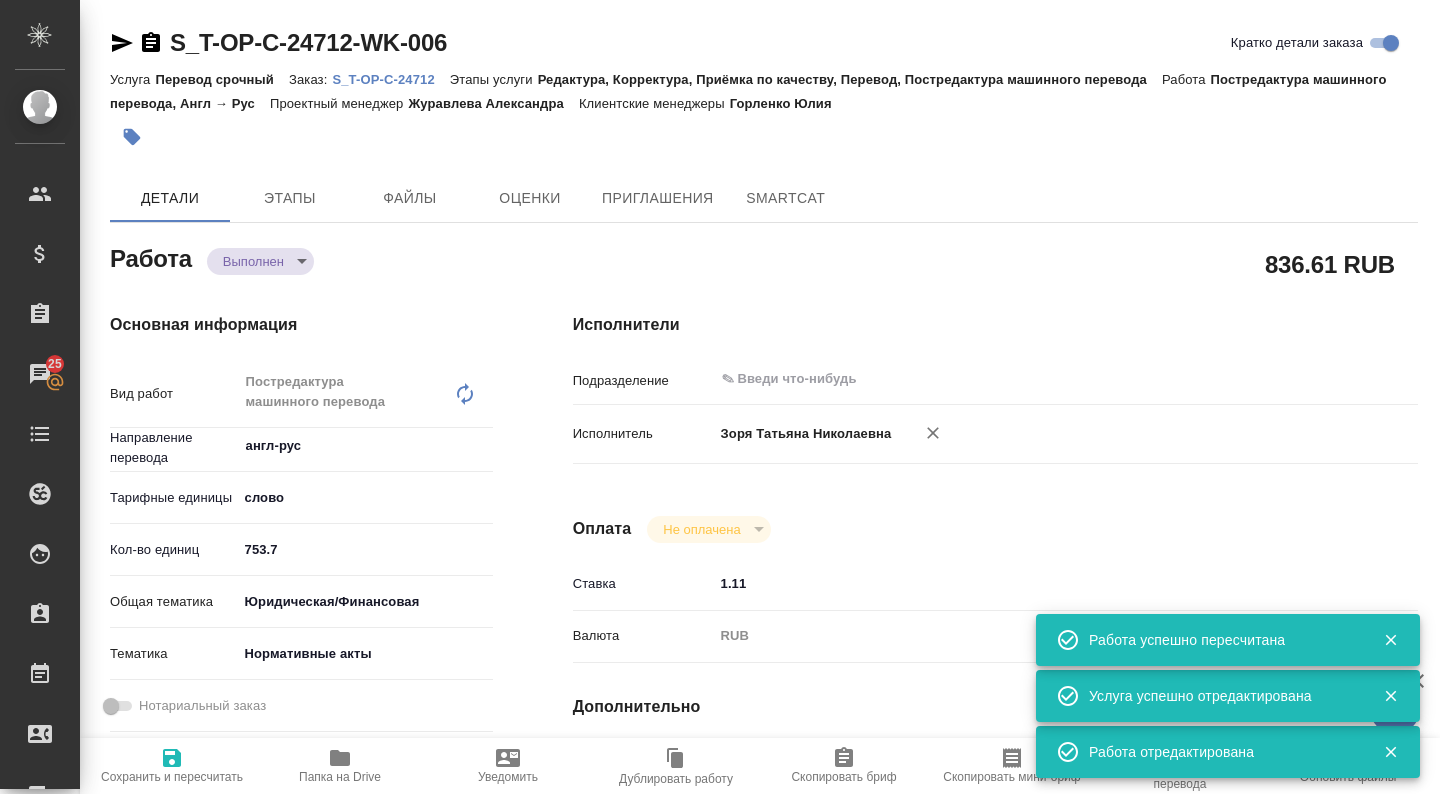 type on "x" 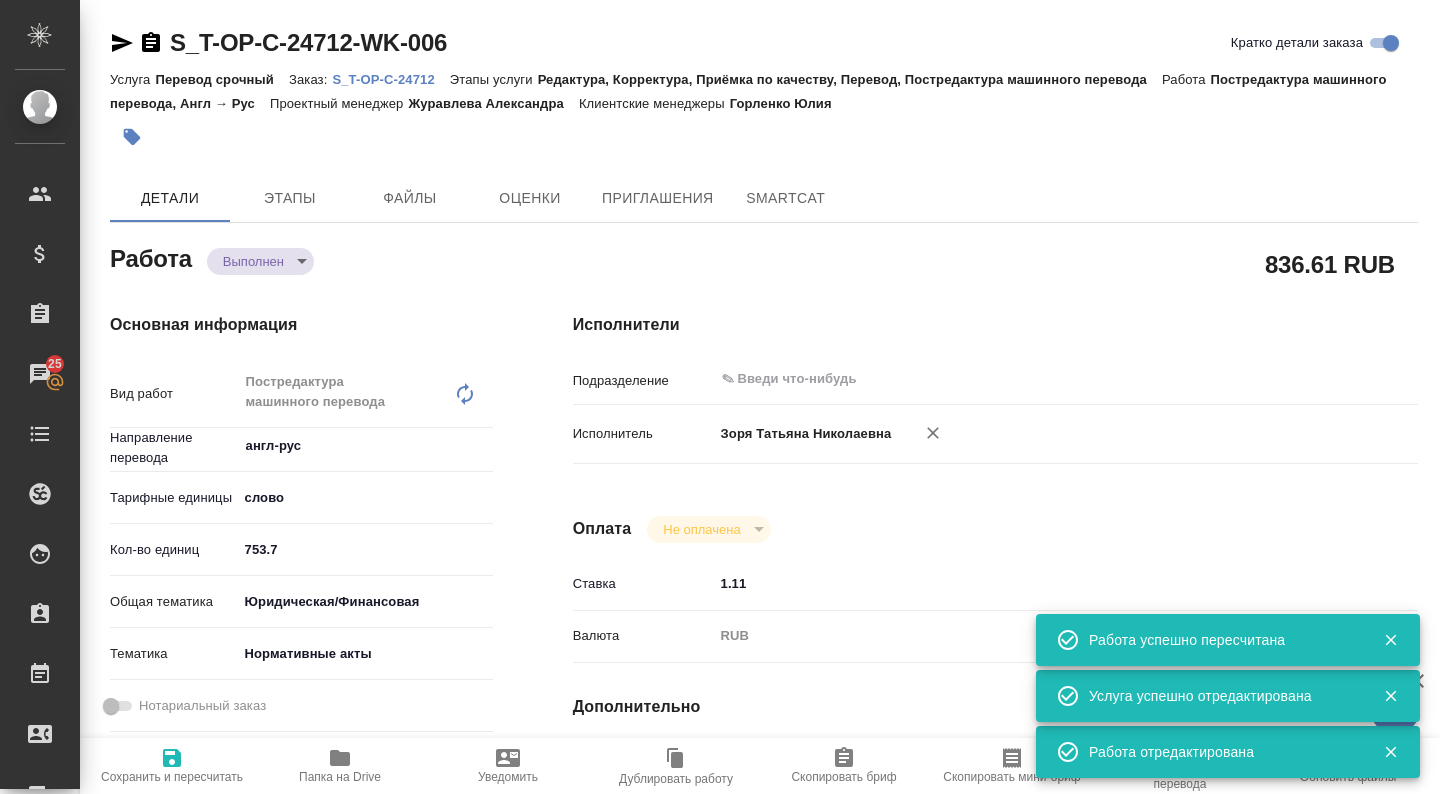 type on "x" 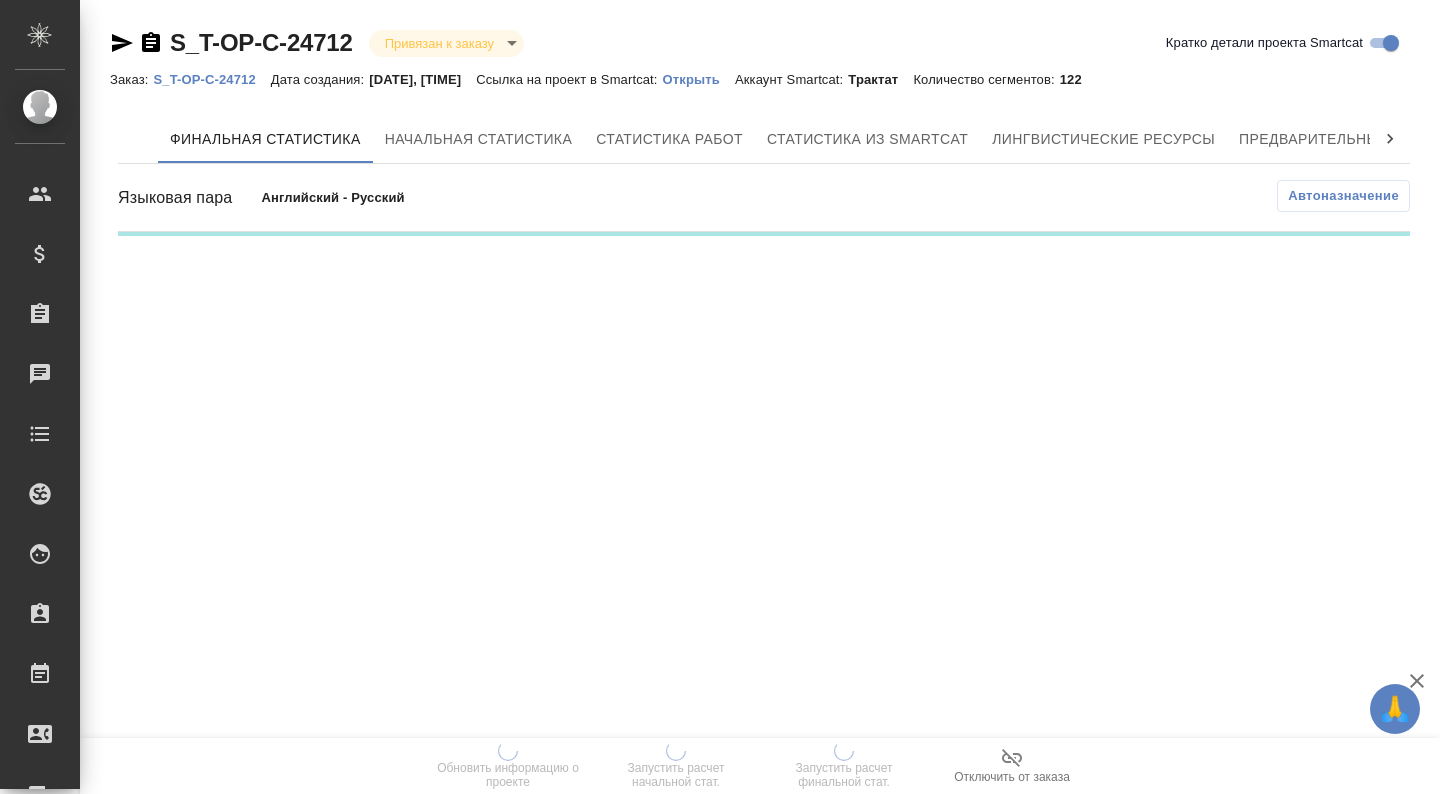 scroll, scrollTop: 0, scrollLeft: 0, axis: both 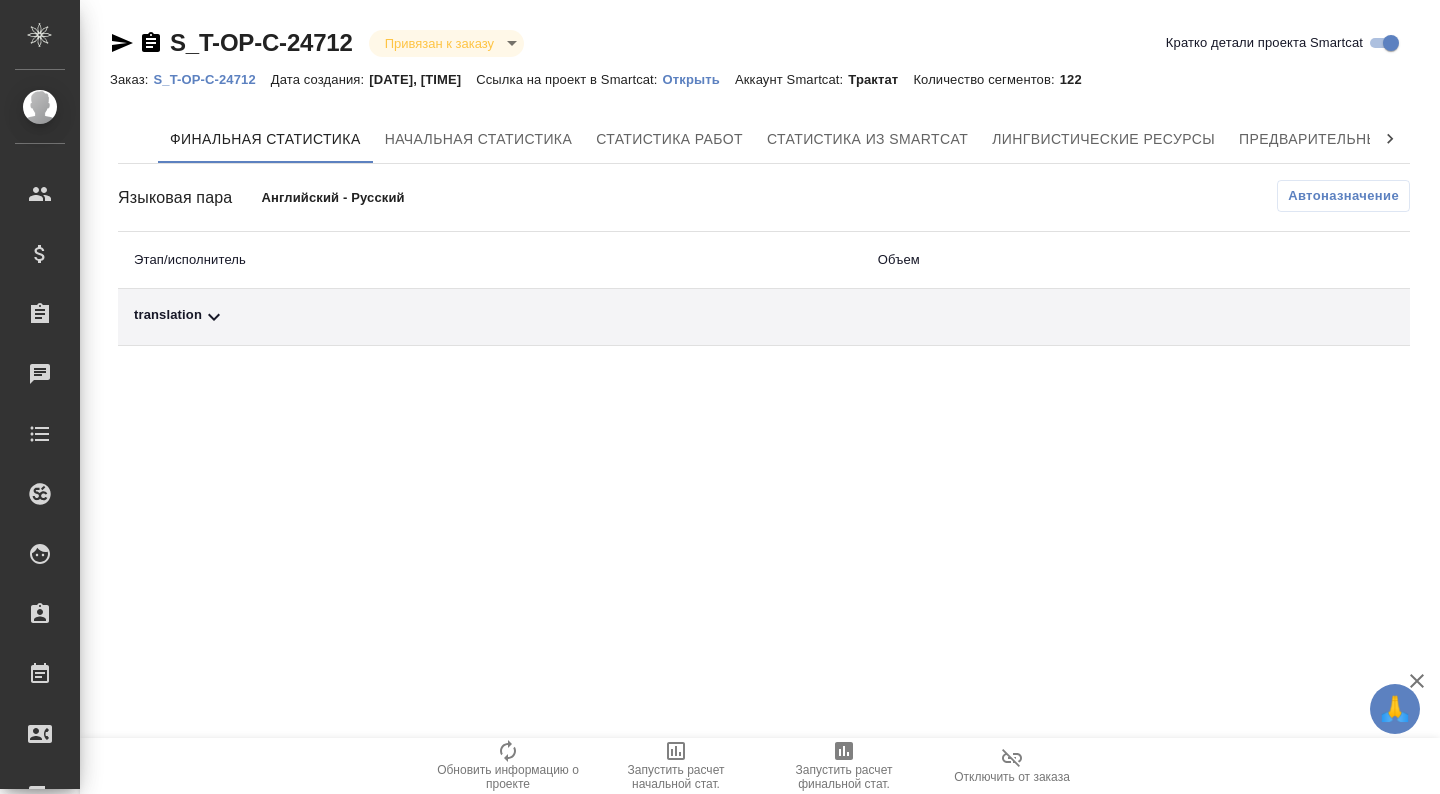 click on "Запустить расчет финальной стат." at bounding box center [844, 765] 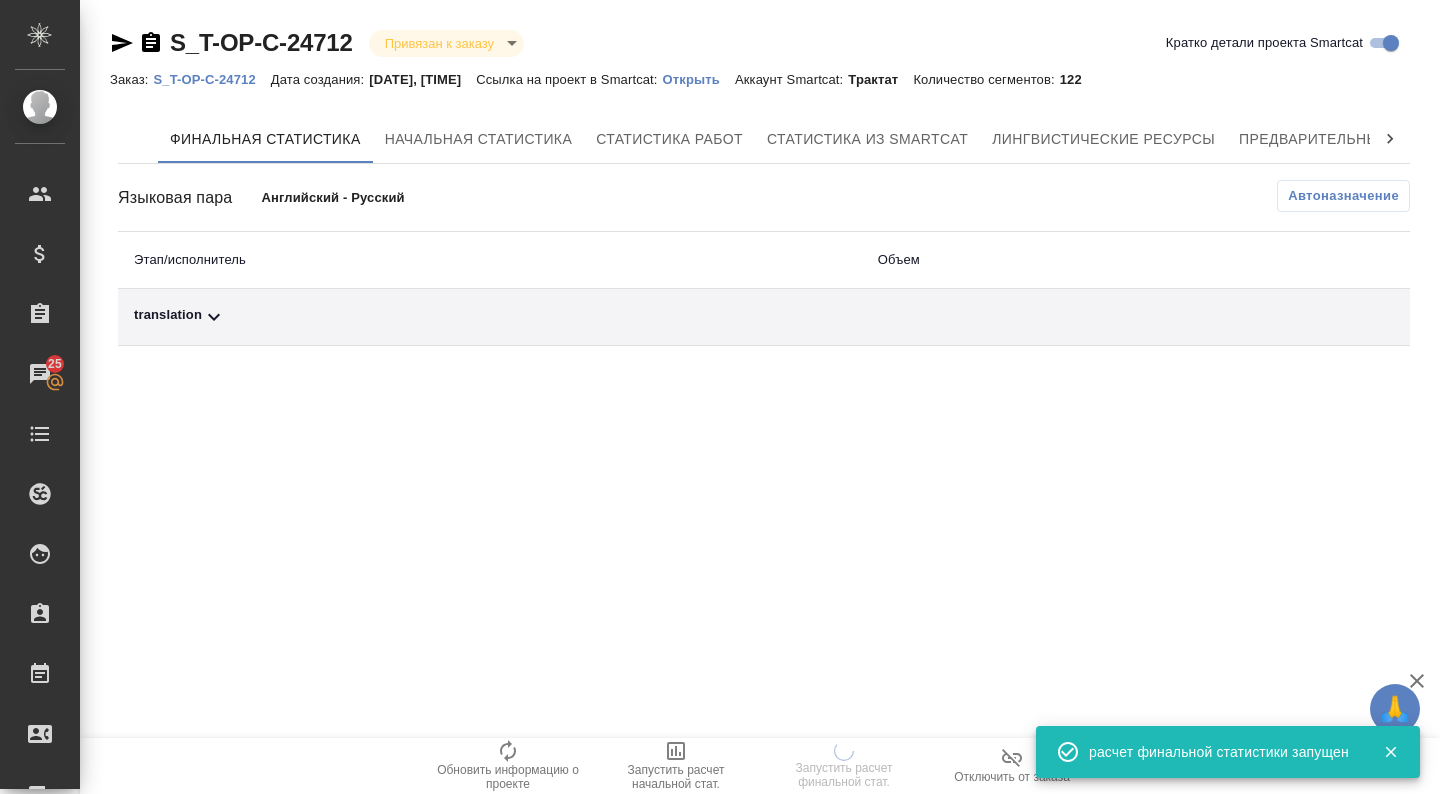 click on "translation" at bounding box center [490, 317] 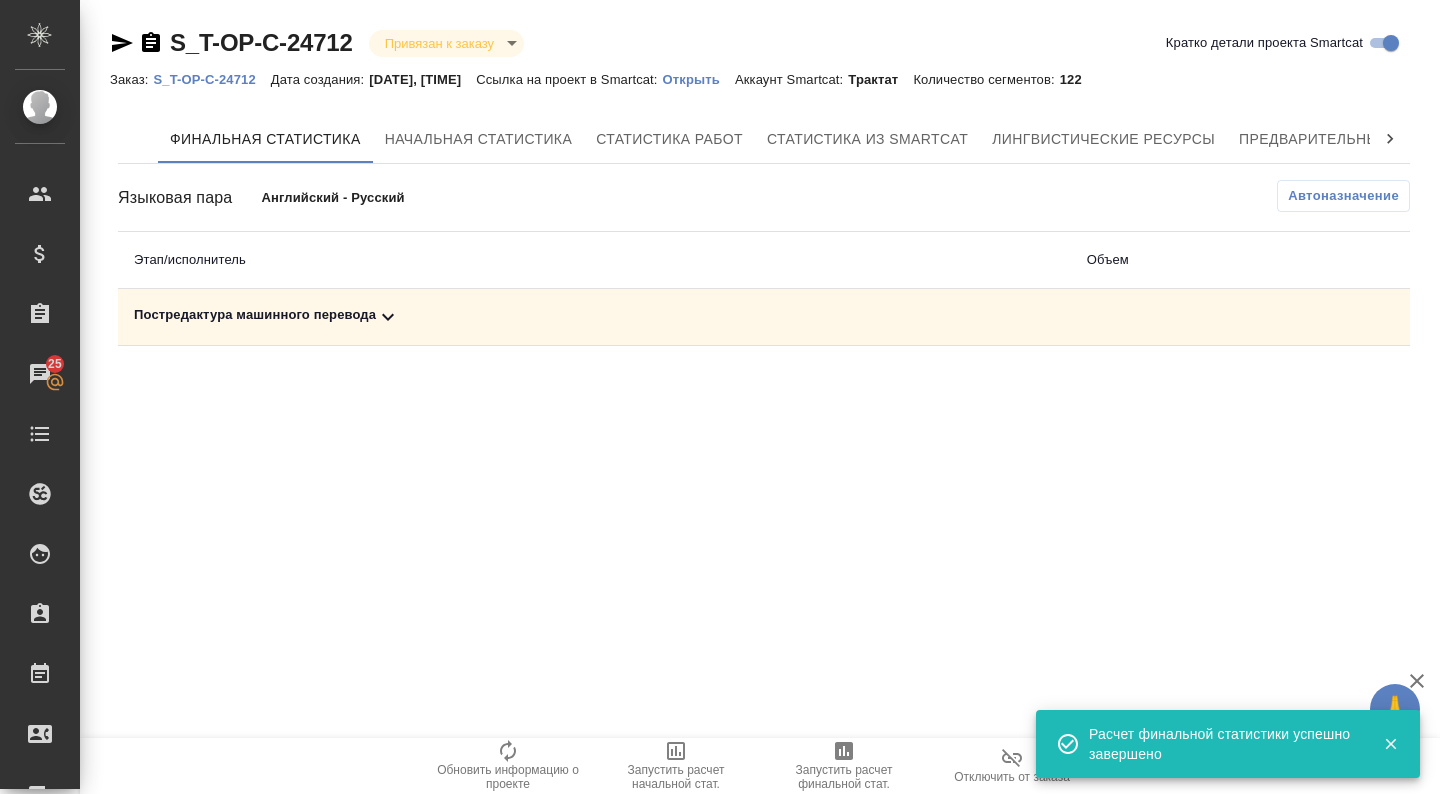 click on "Постредактура машинного перевода" at bounding box center (594, 317) 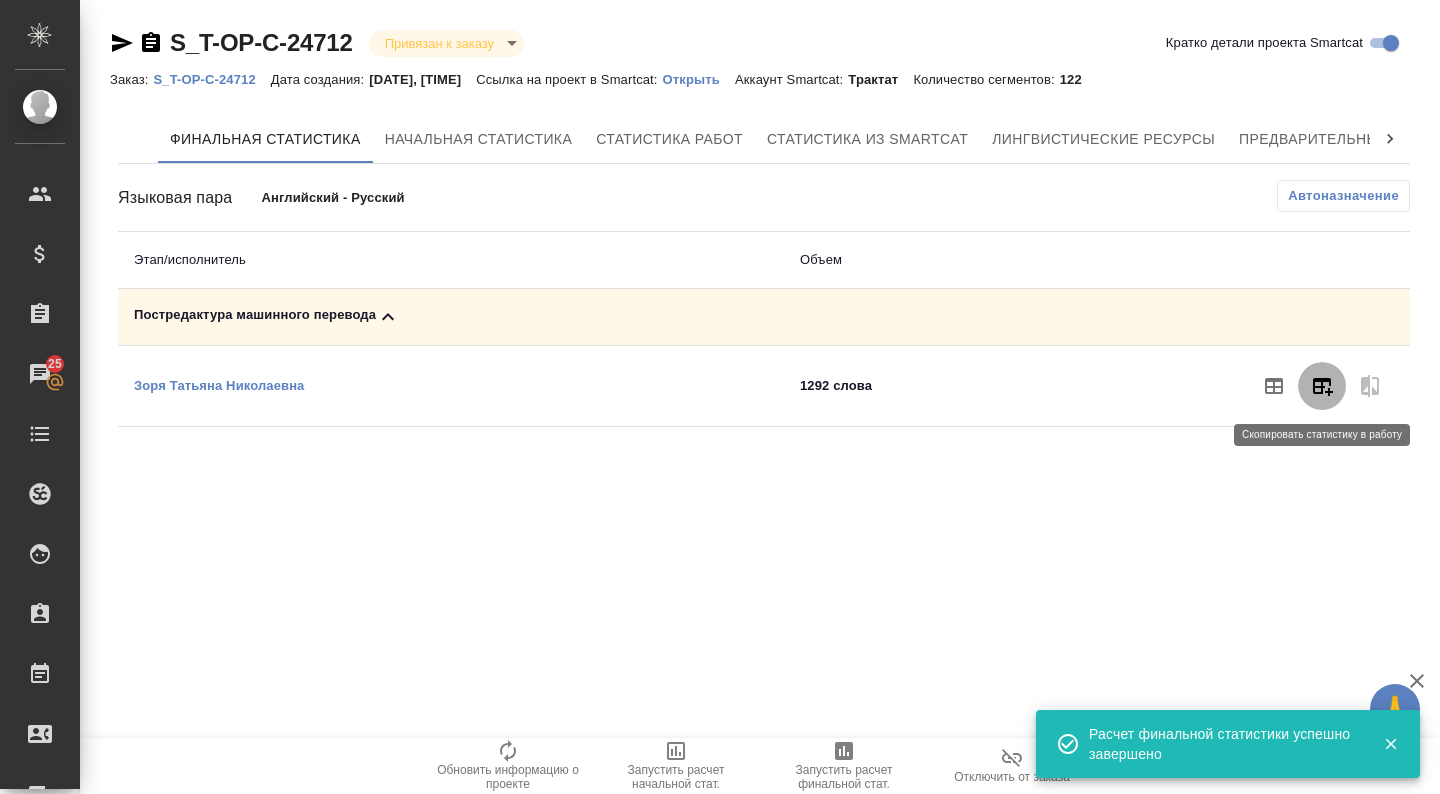 click 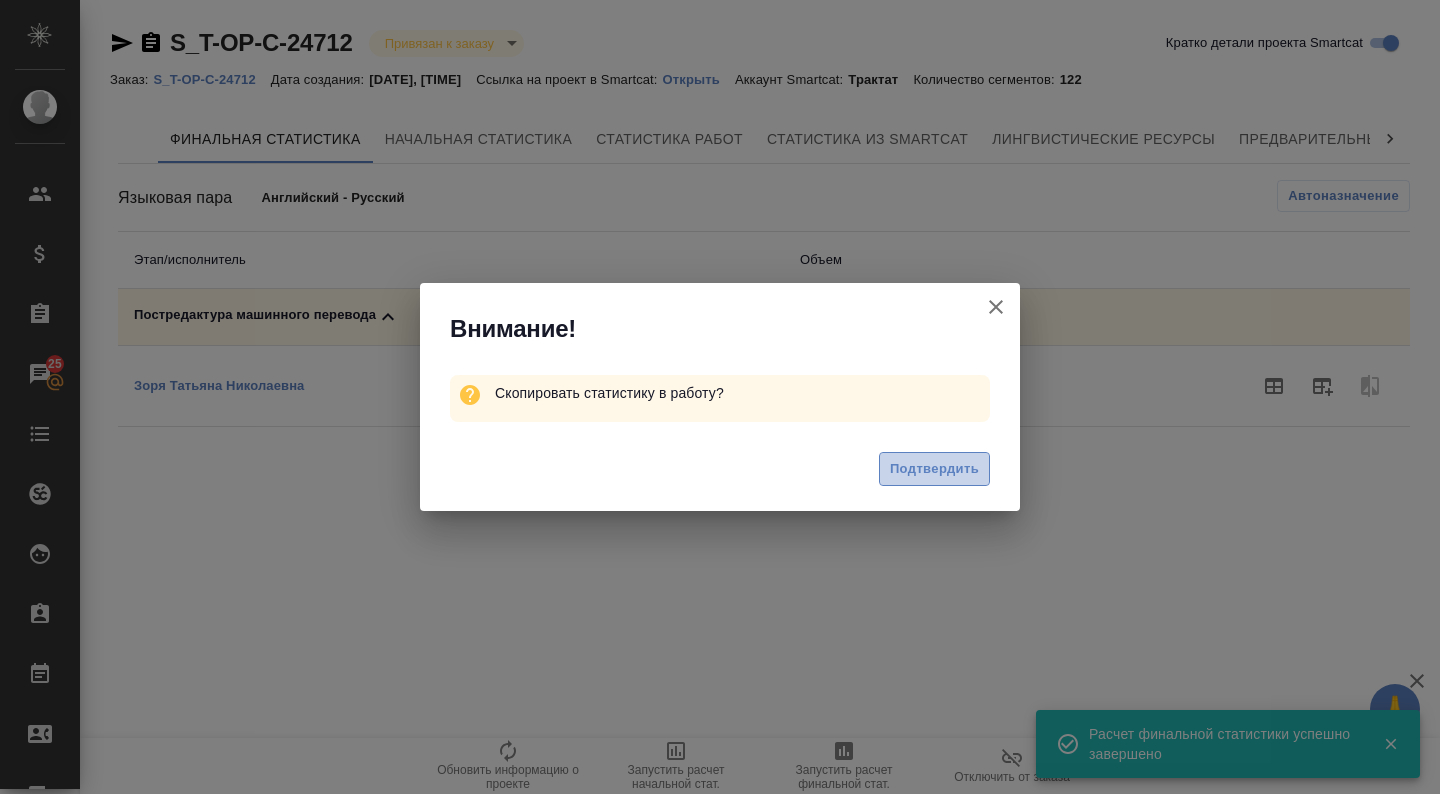 click on "Подтвердить" at bounding box center (934, 469) 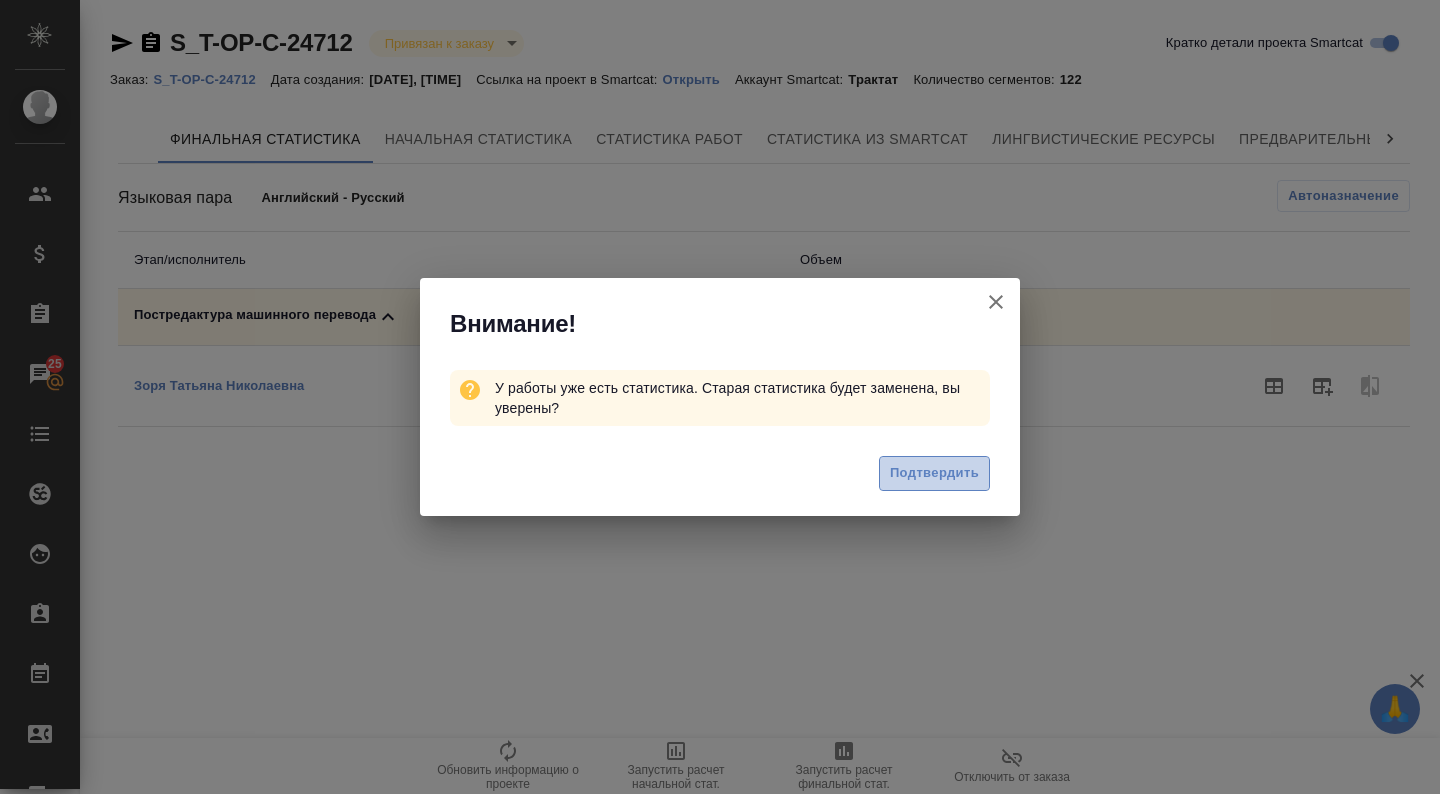 click on "Подтвердить" at bounding box center [934, 473] 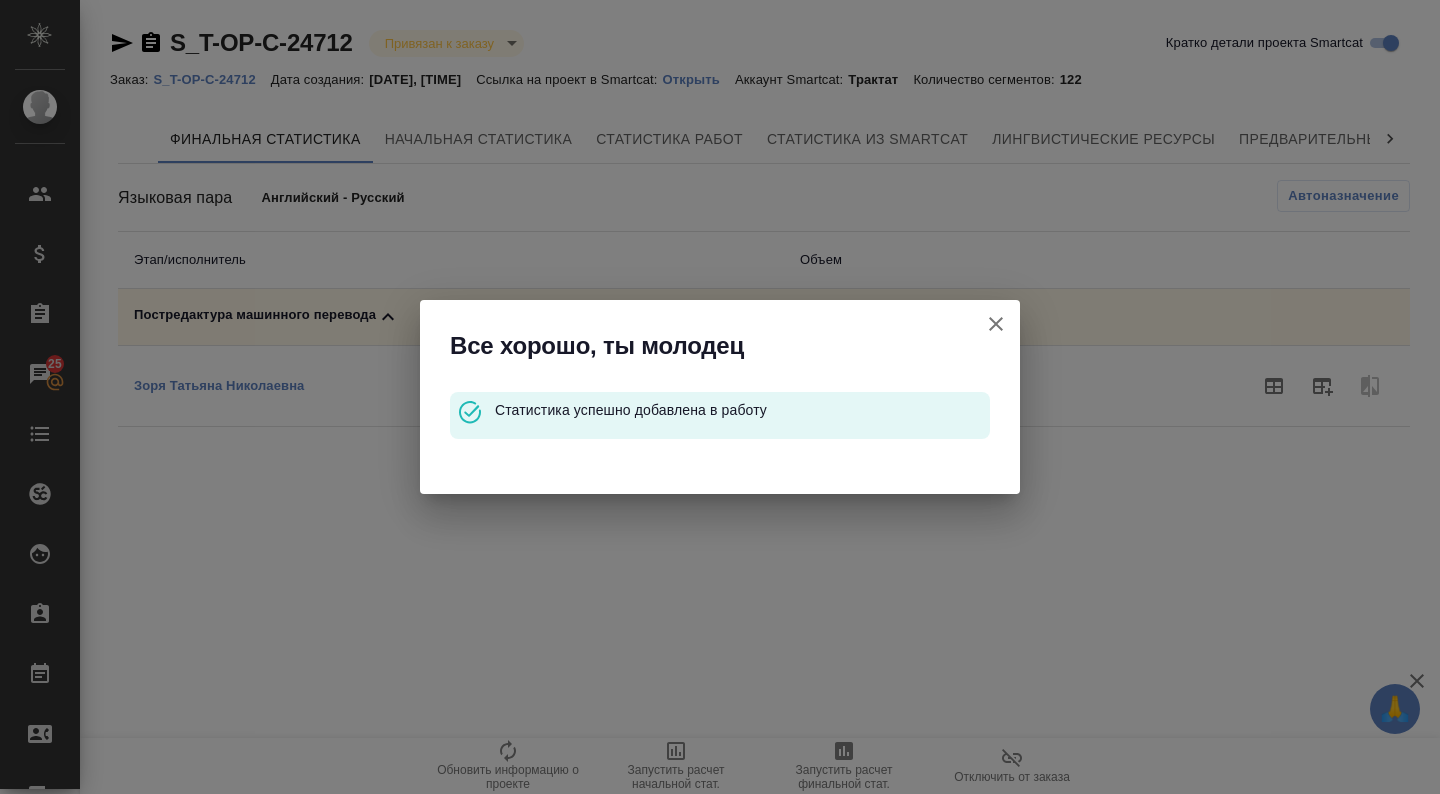 click 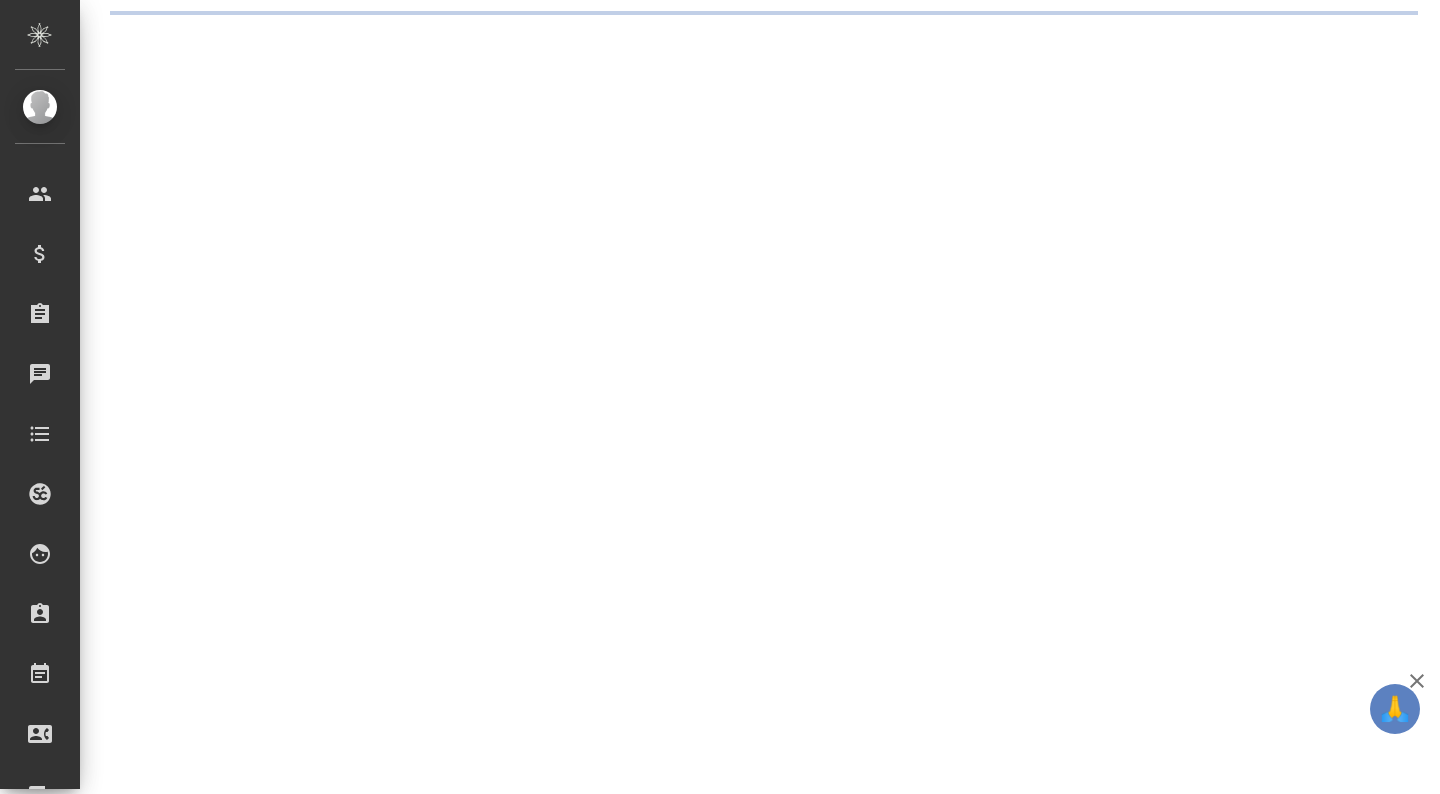 scroll, scrollTop: 0, scrollLeft: 0, axis: both 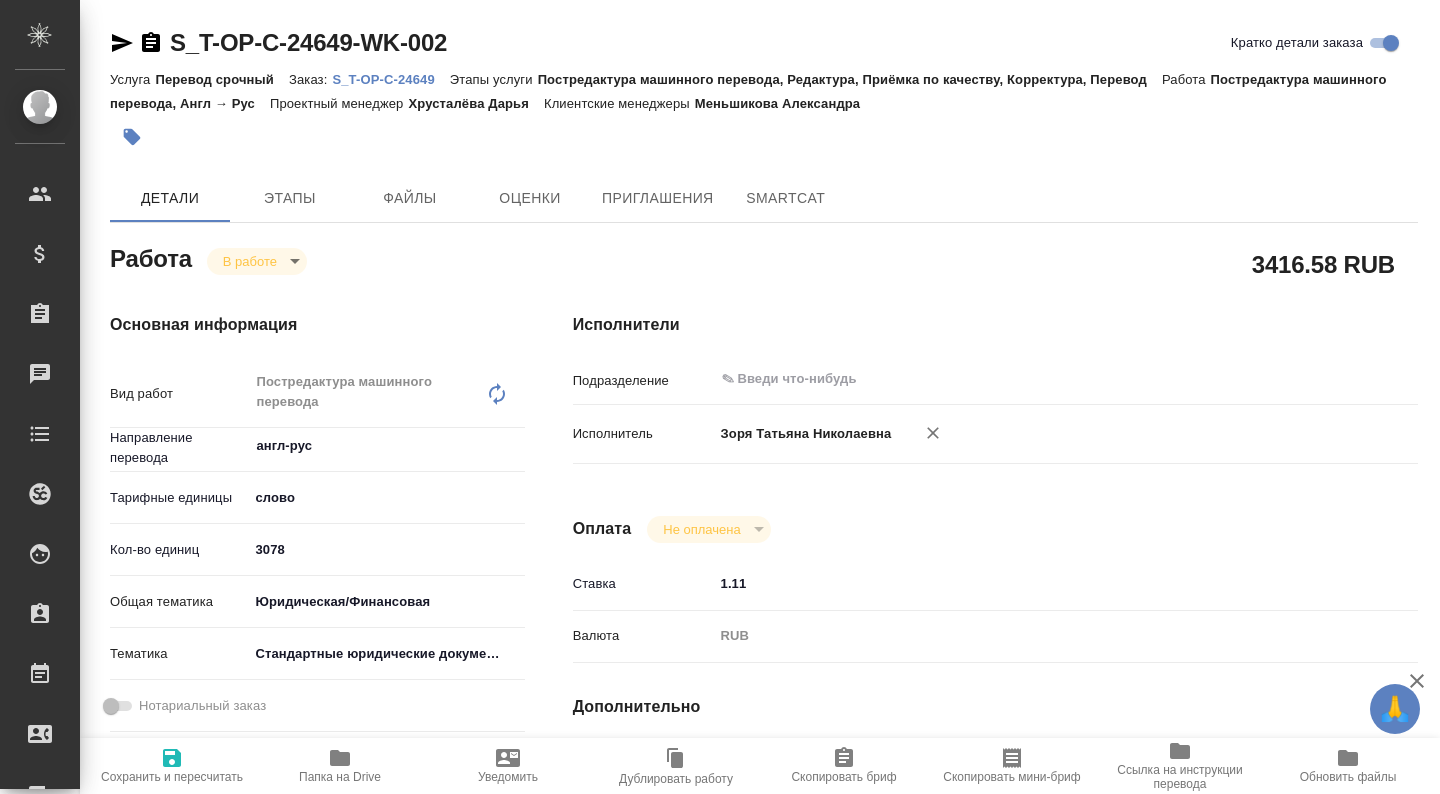 type on "x" 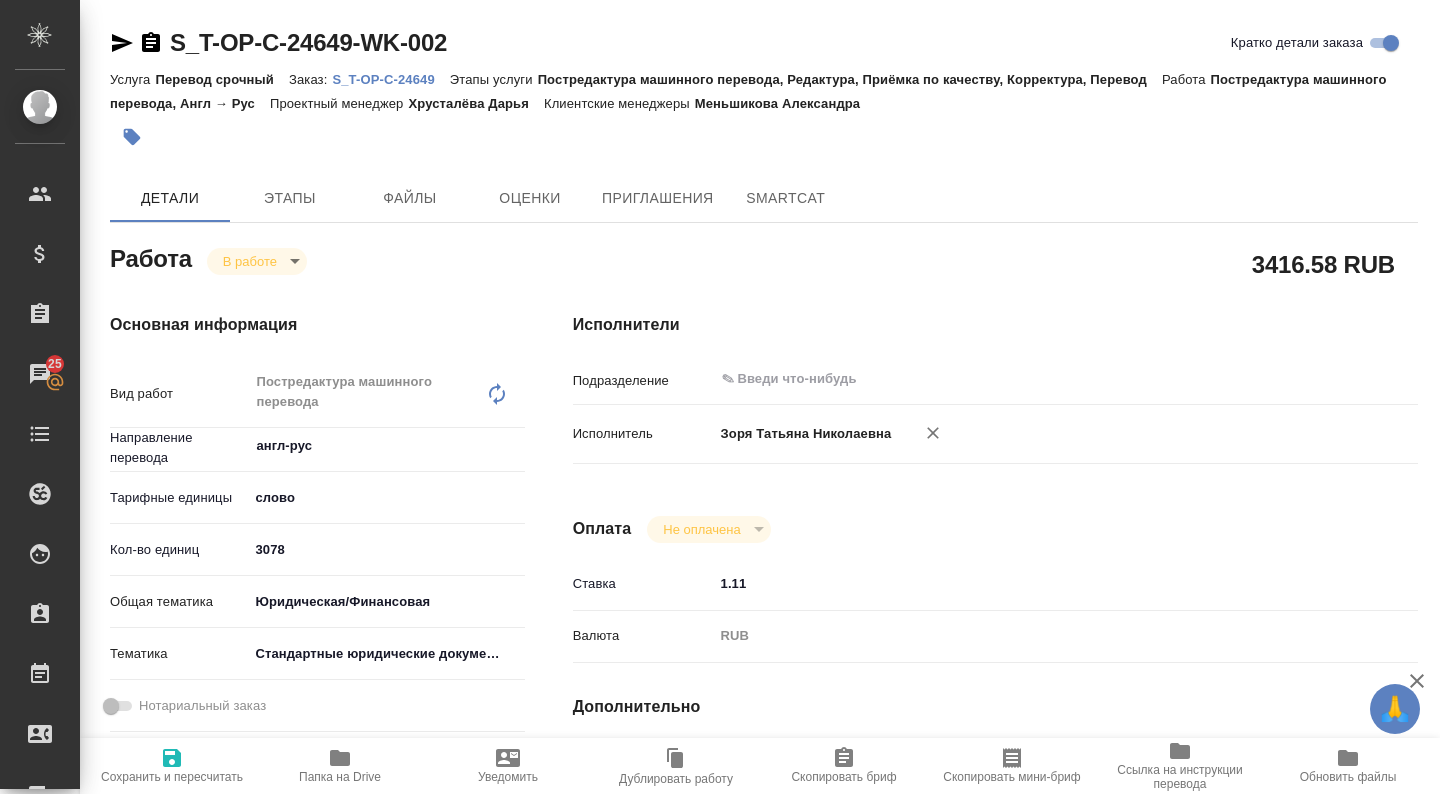 type on "x" 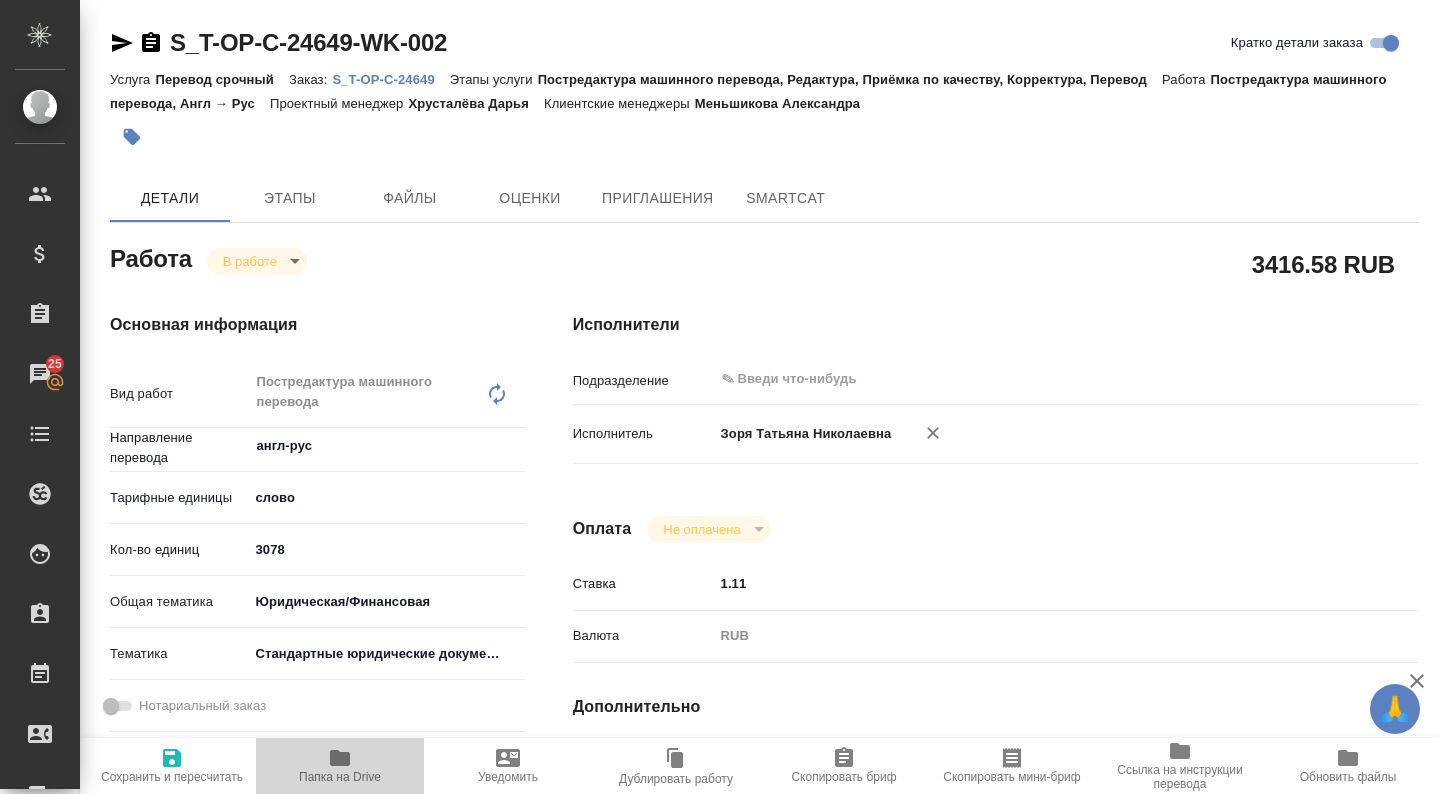 click 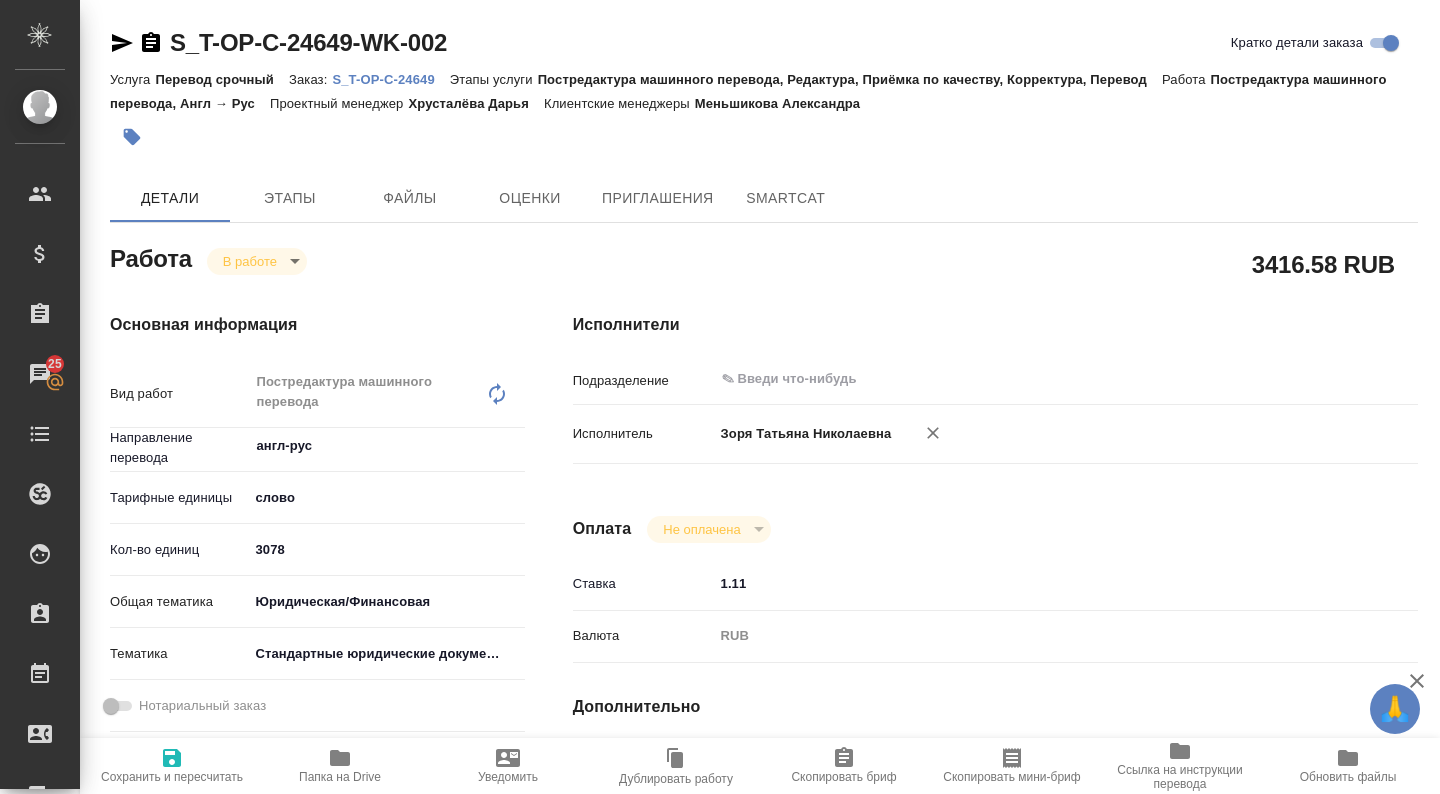 type on "x" 